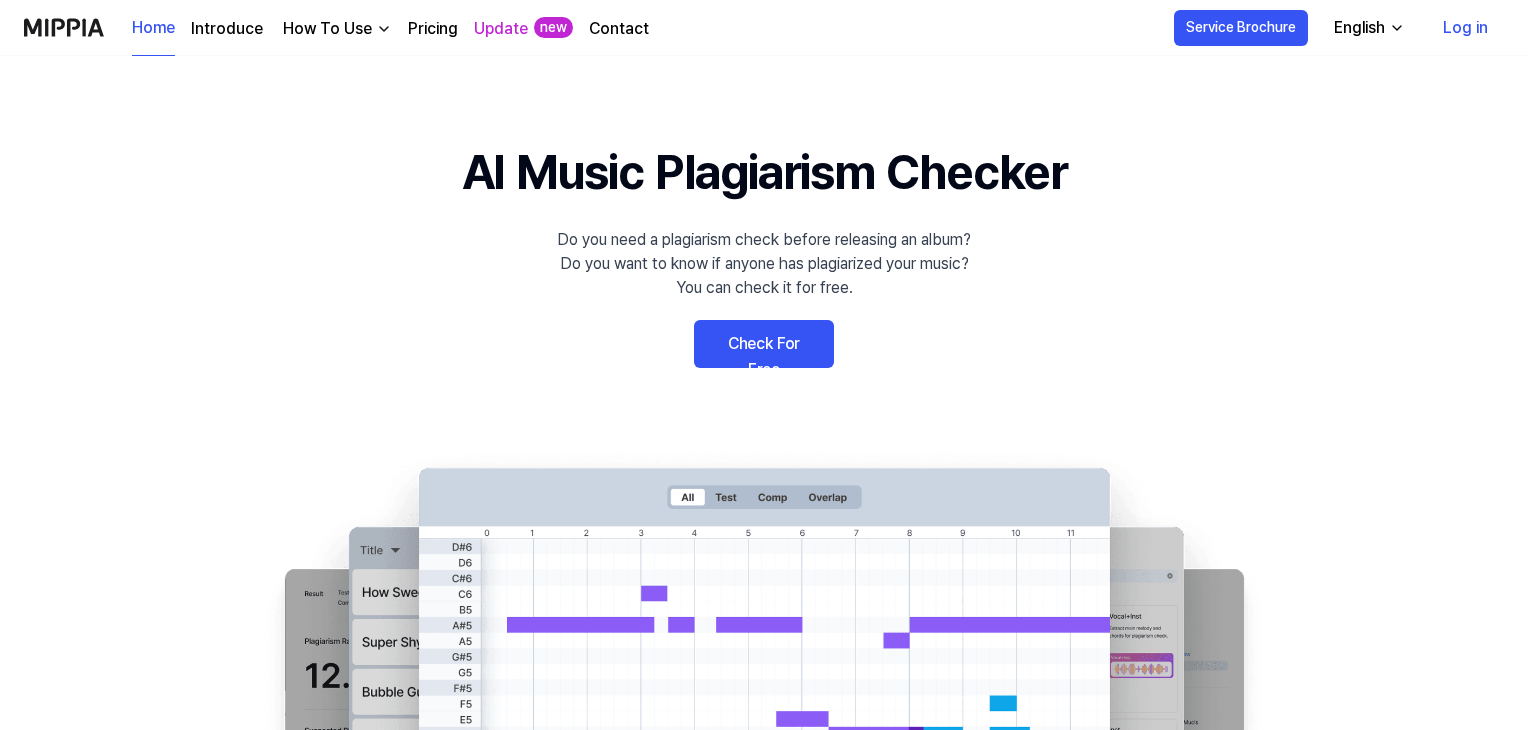 scroll, scrollTop: 0, scrollLeft: 0, axis: both 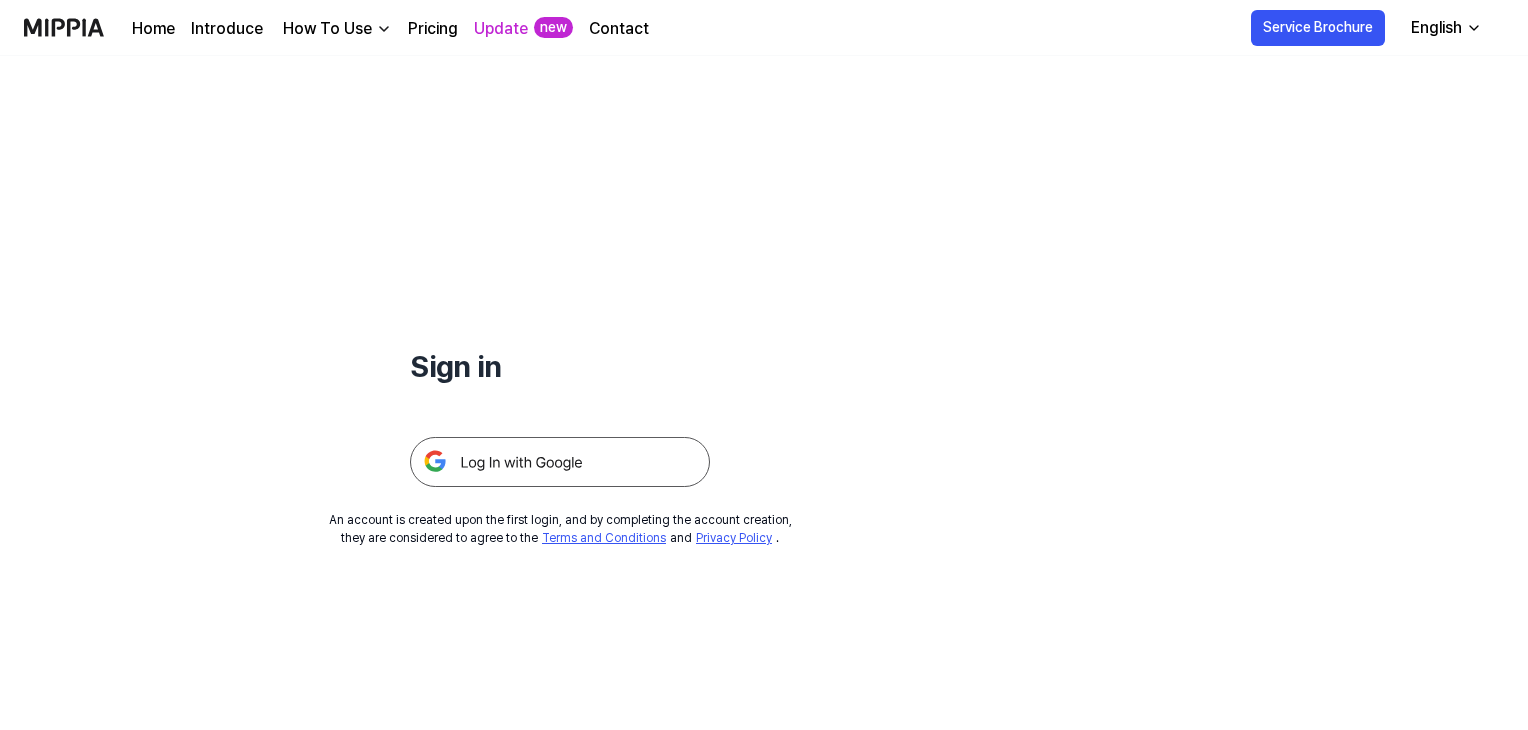 click at bounding box center [560, 462] 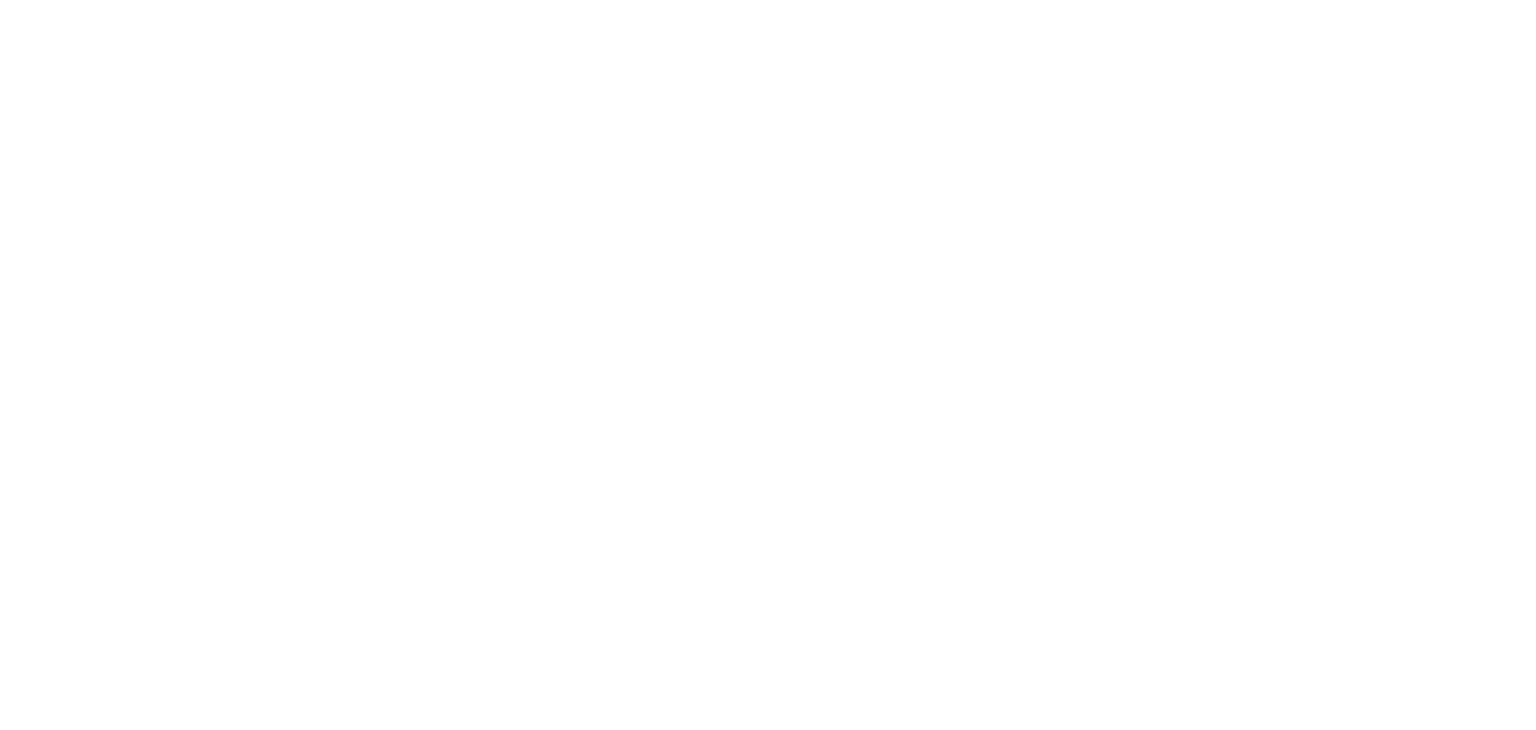scroll, scrollTop: 0, scrollLeft: 0, axis: both 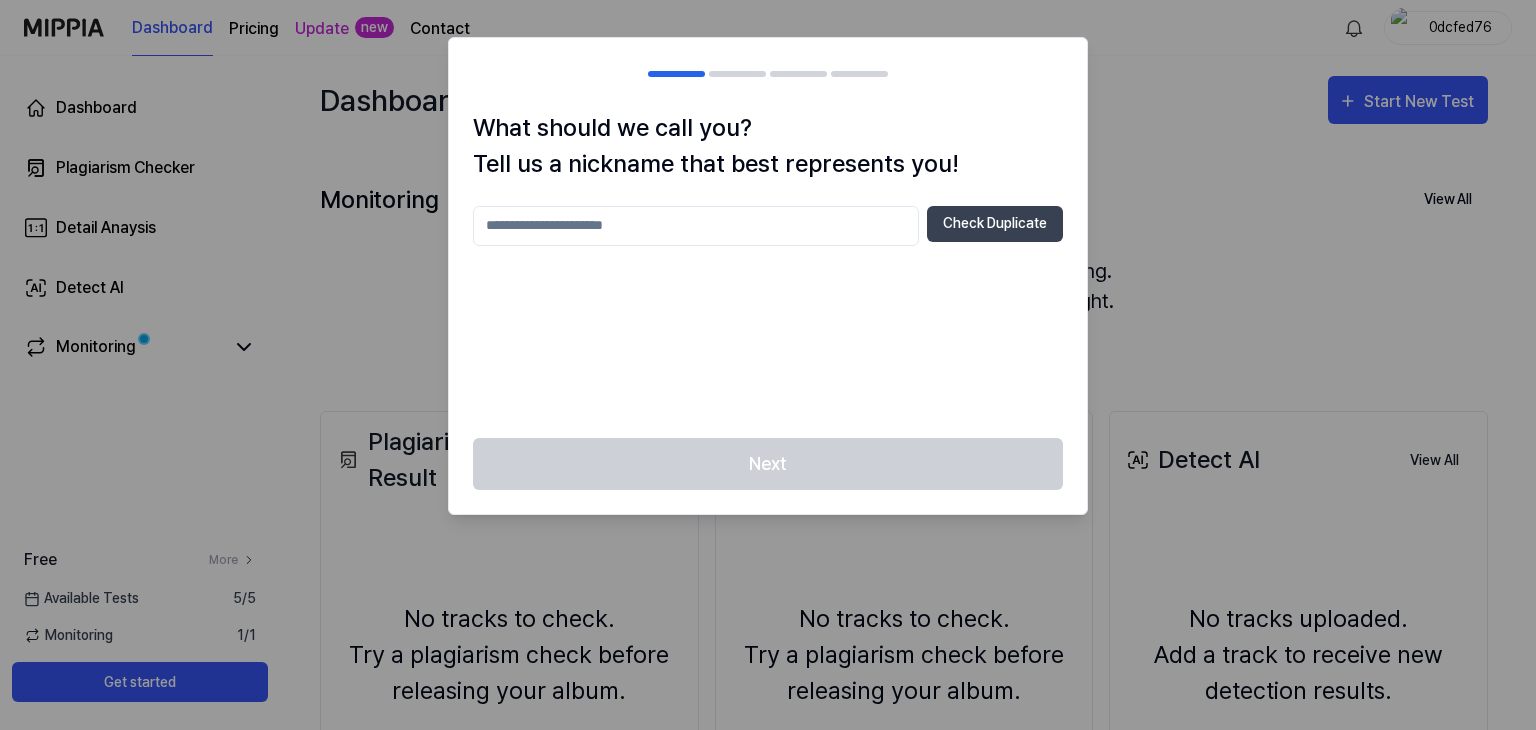 click at bounding box center [696, 226] 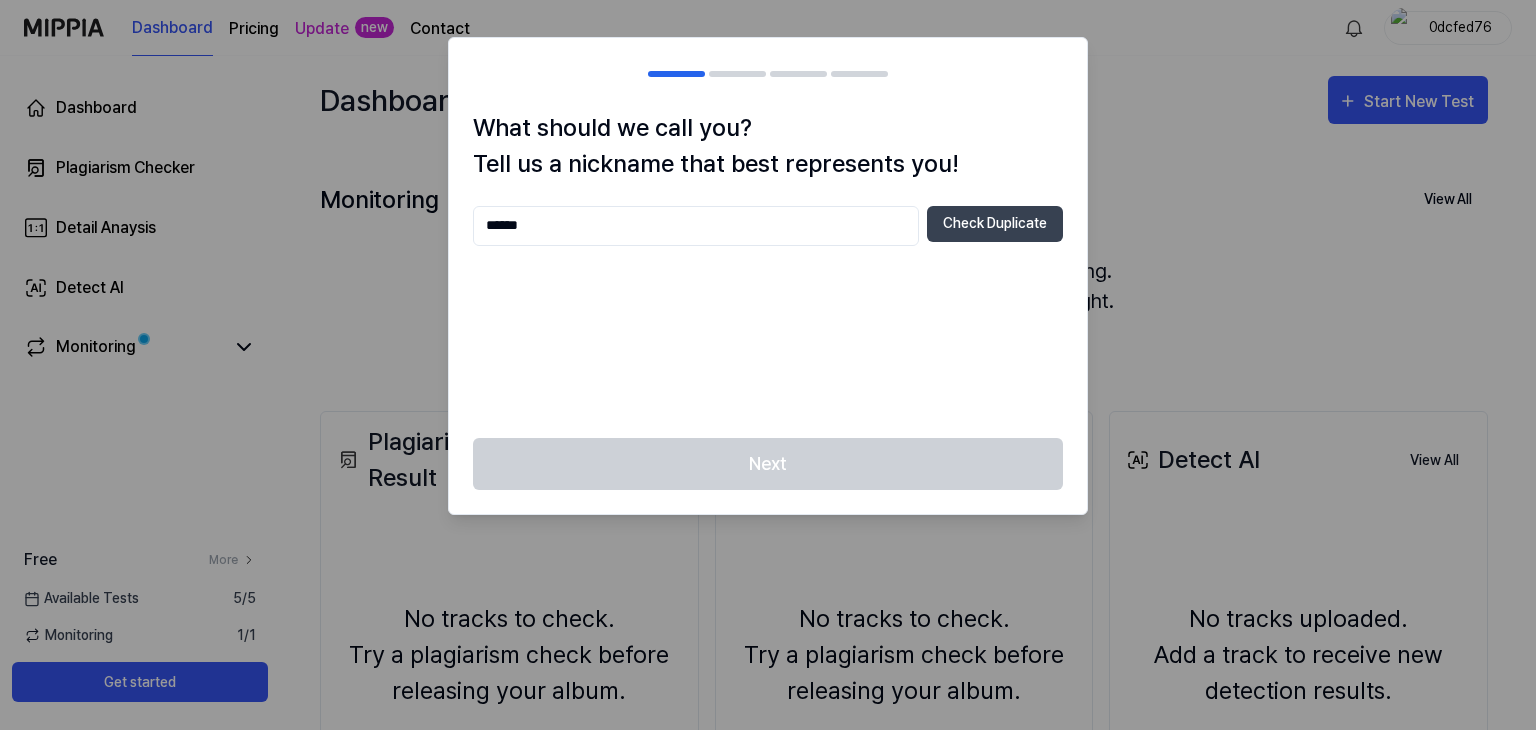 type on "******" 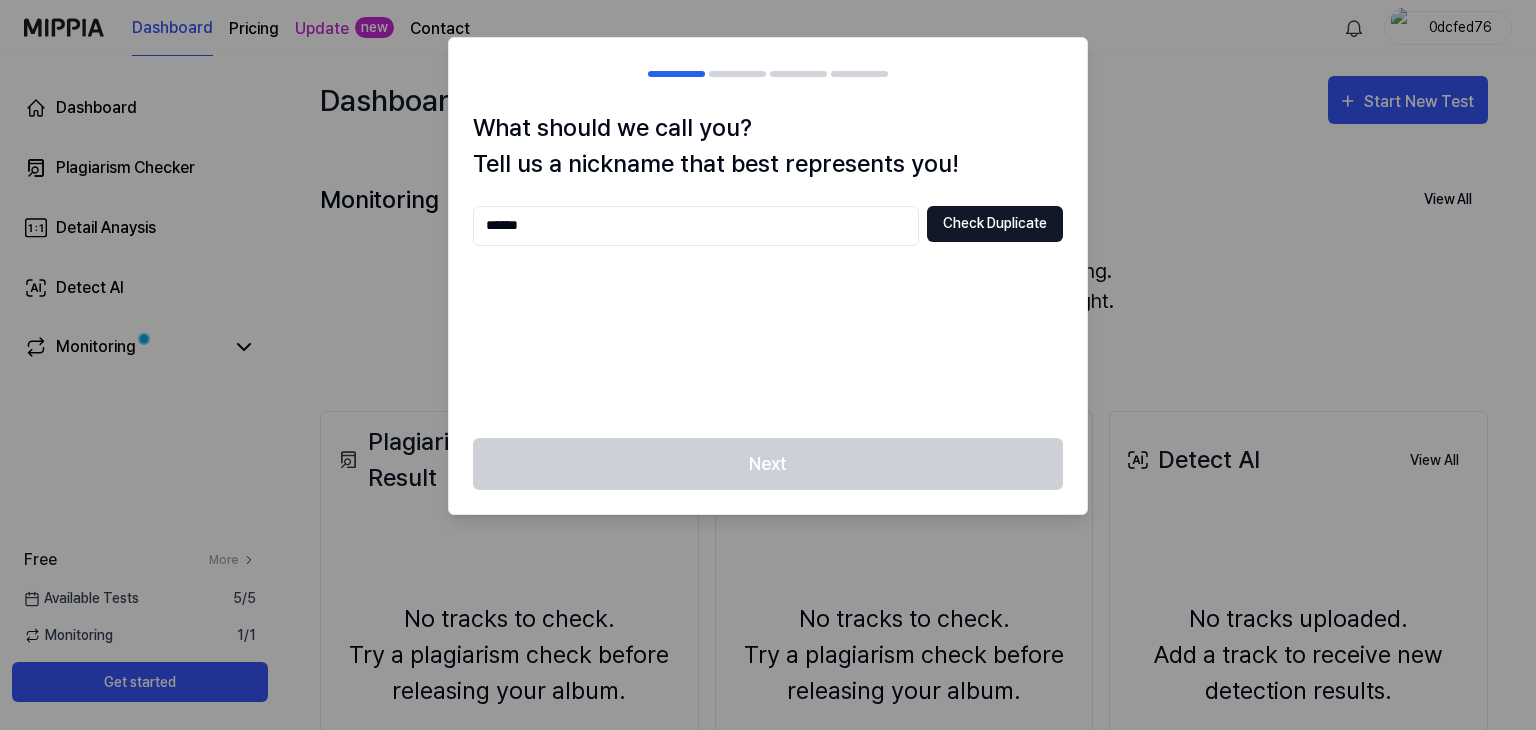 click on "Check Duplicate" at bounding box center [995, 224] 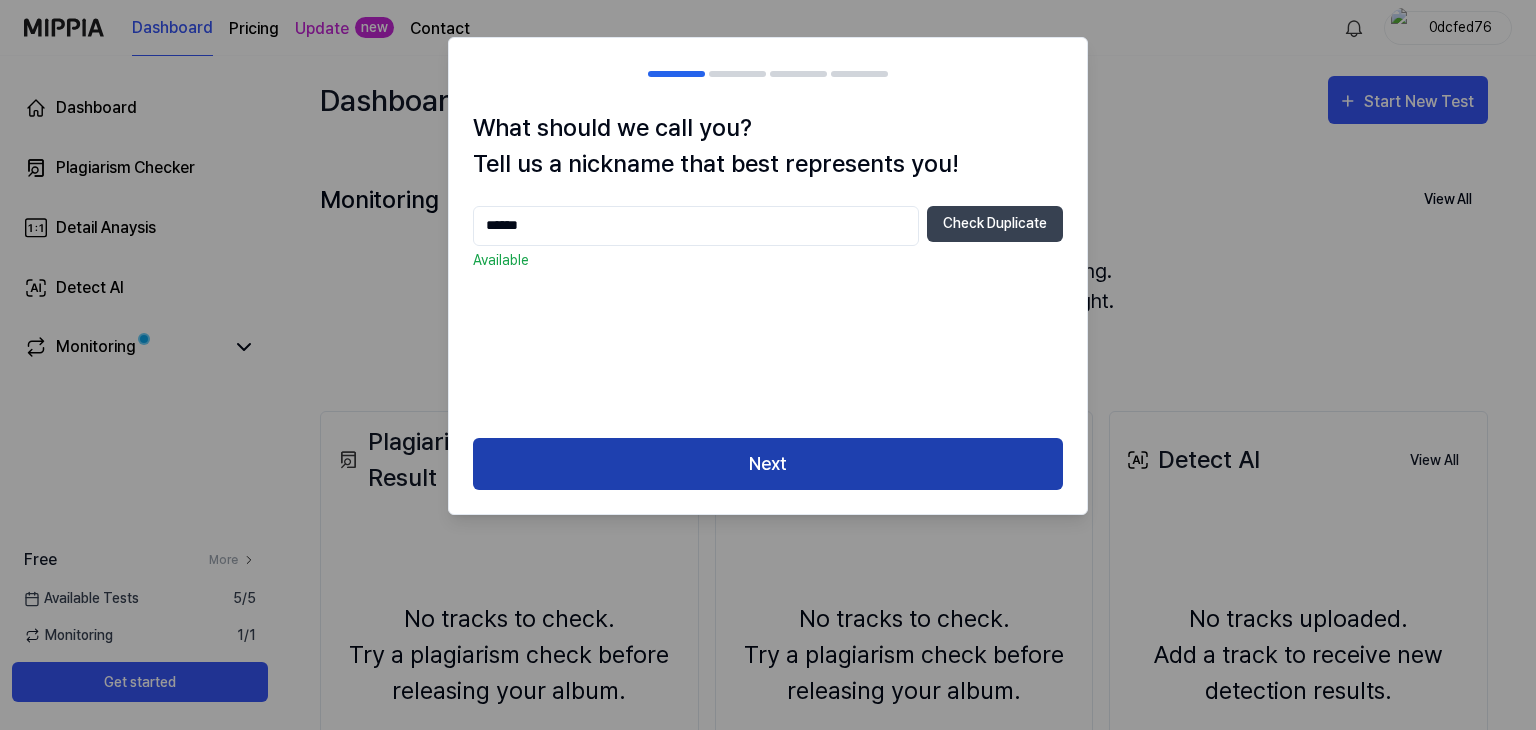click on "Next" at bounding box center (768, 464) 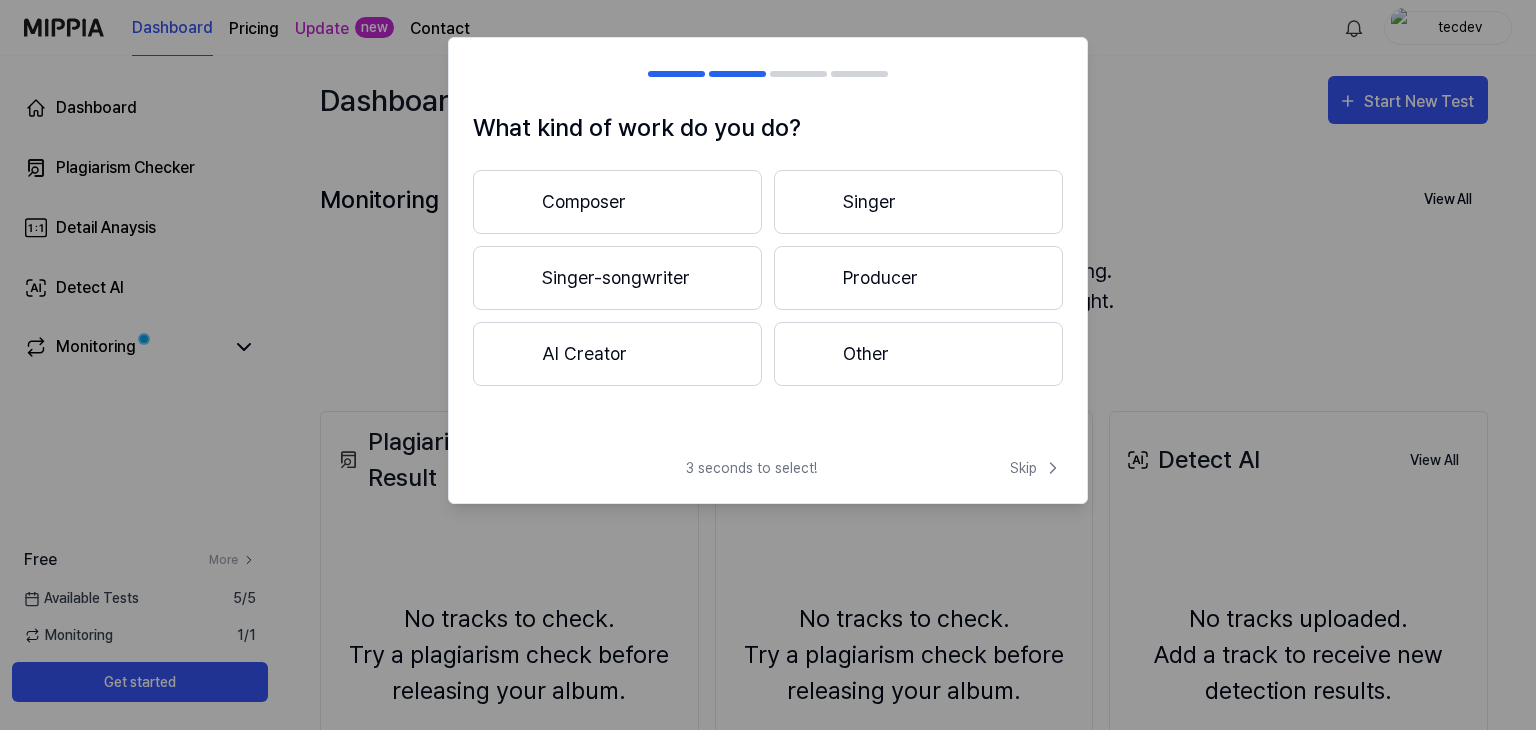 click on "Composer" at bounding box center (617, 202) 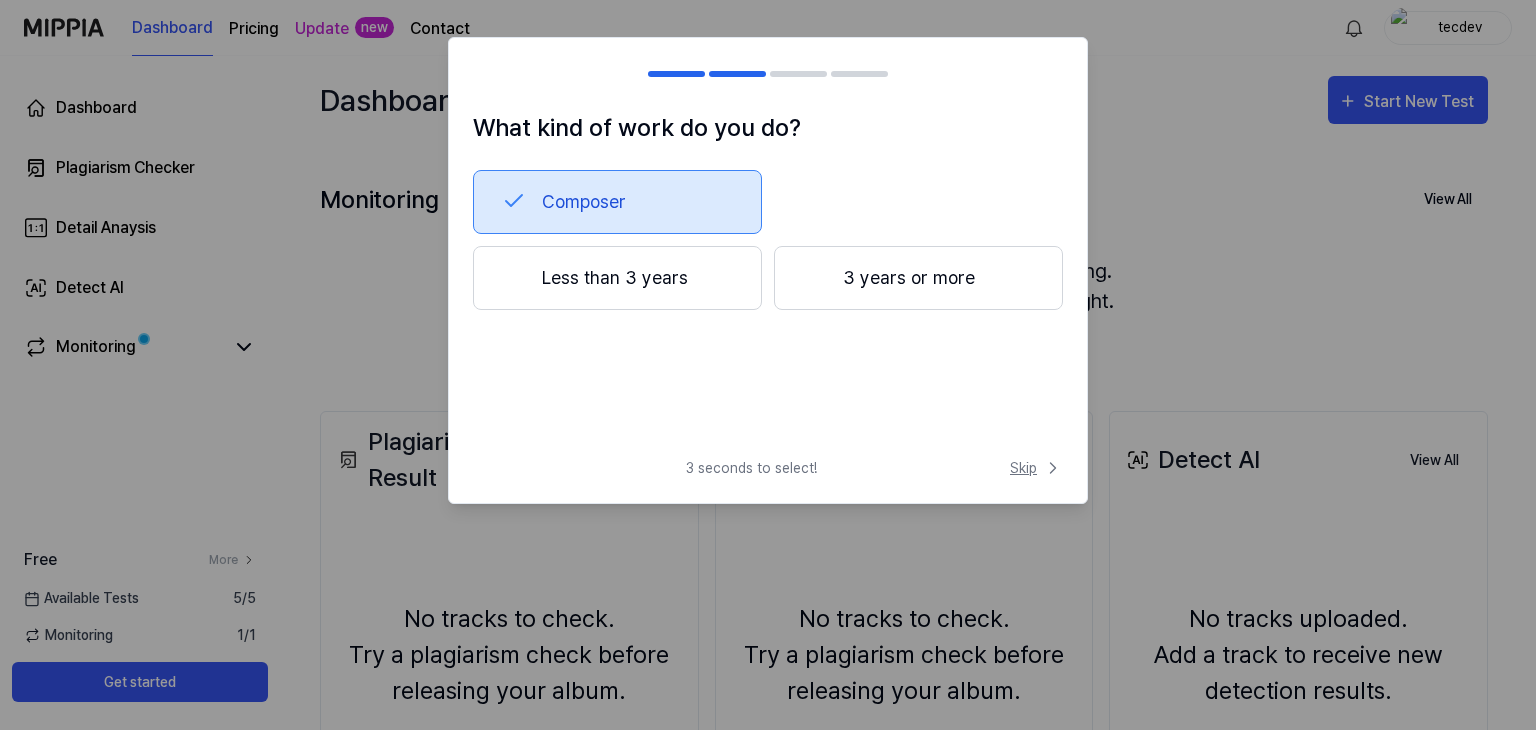 click on "Skip" at bounding box center [1036, 468] 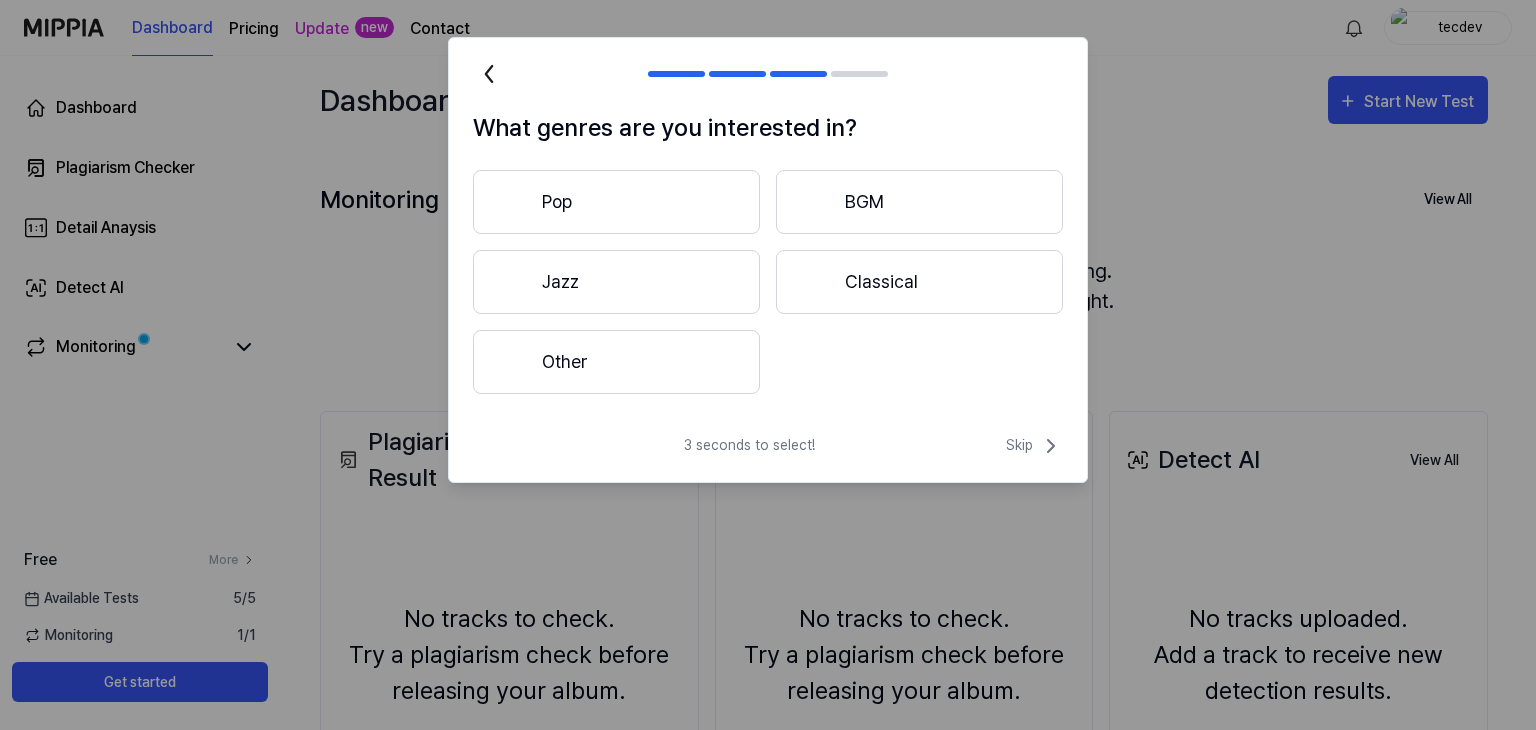 click on "Other" at bounding box center [616, 362] 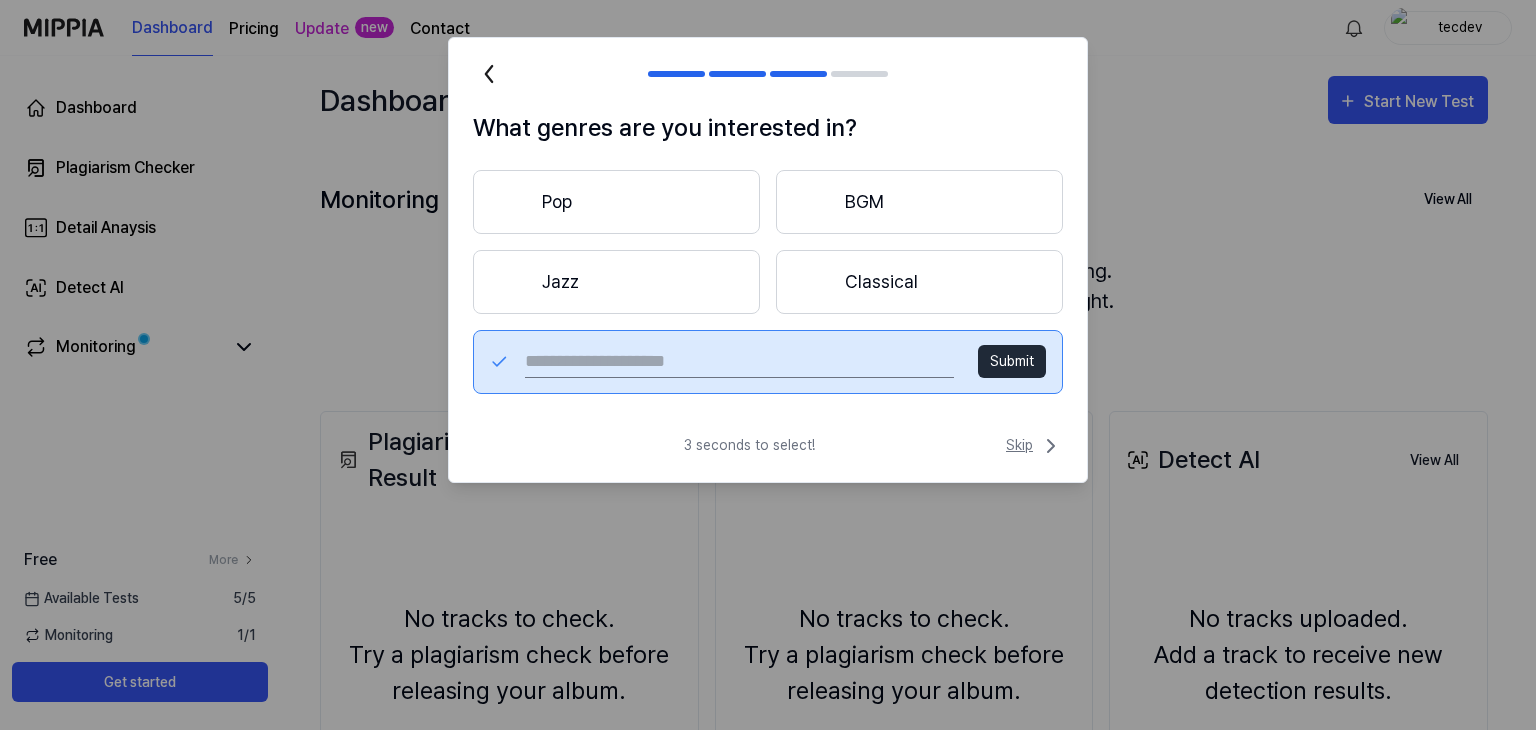 click 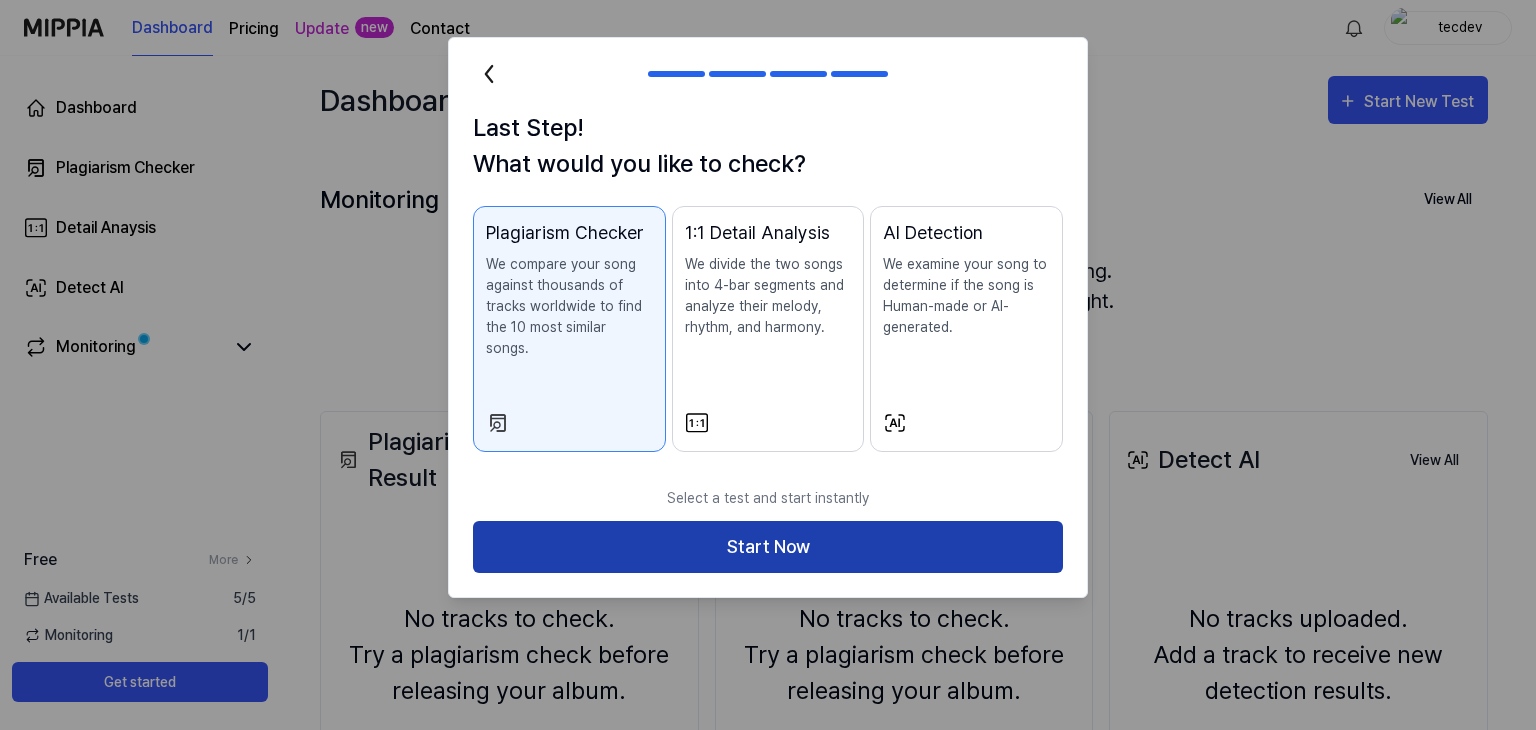 click on "Start Now" at bounding box center [768, 547] 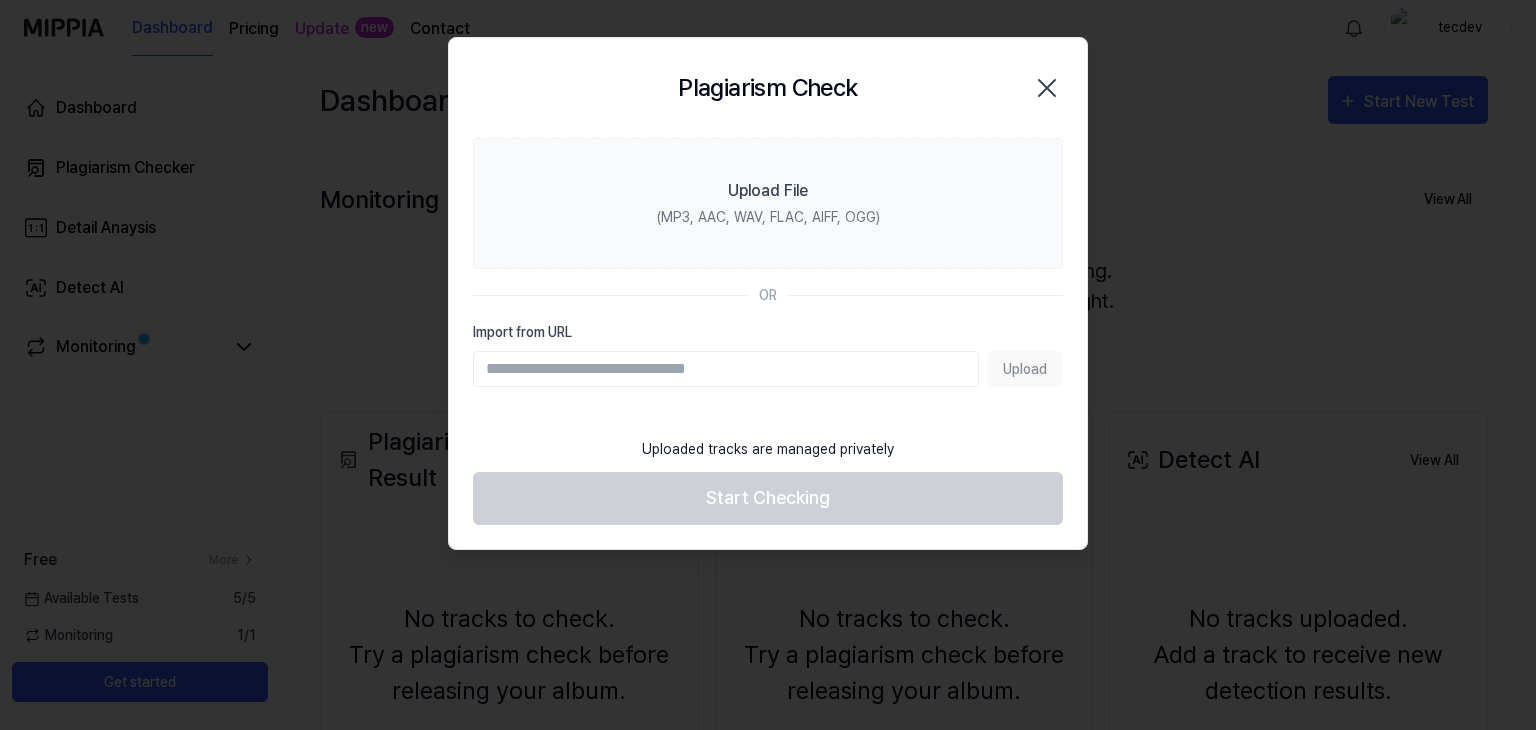 click 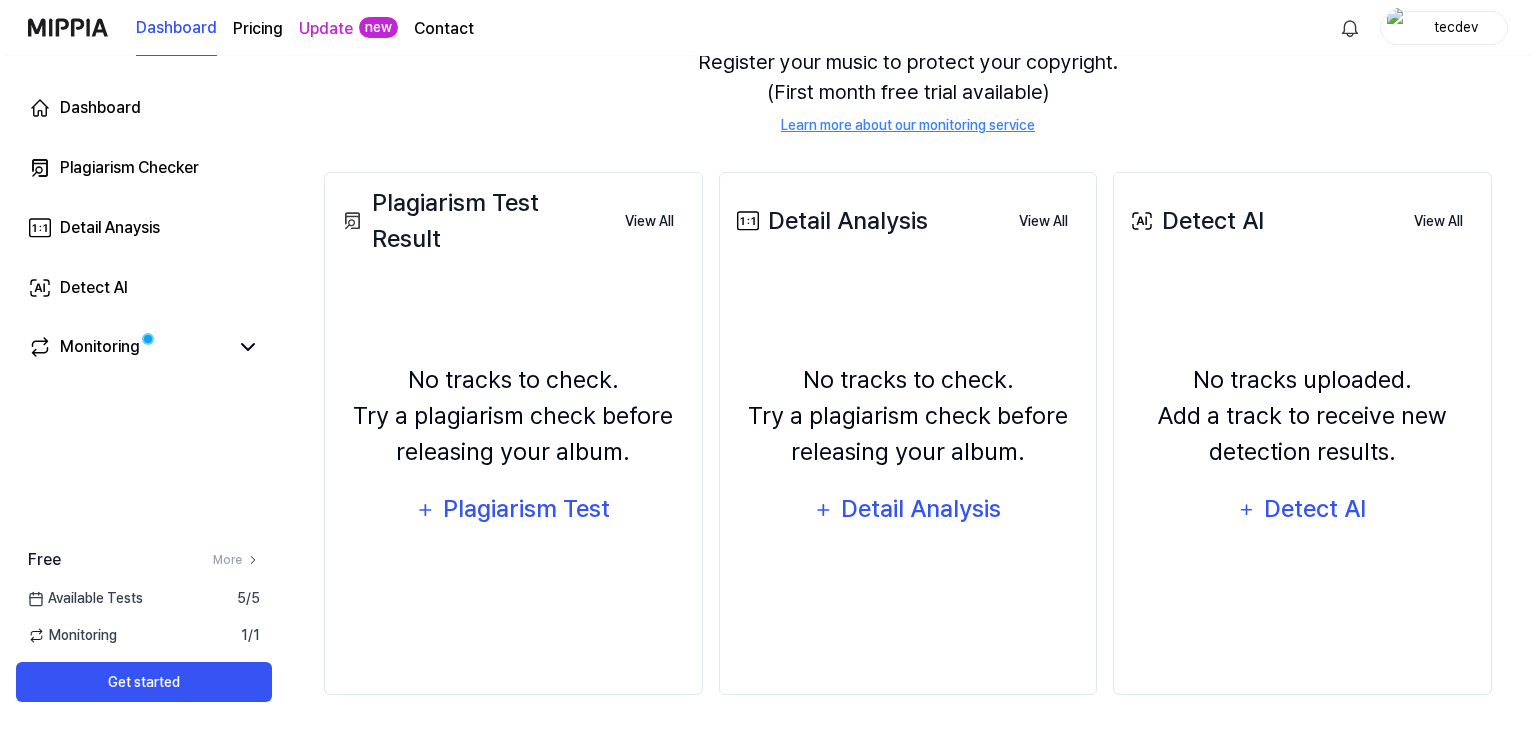 scroll, scrollTop: 244, scrollLeft: 0, axis: vertical 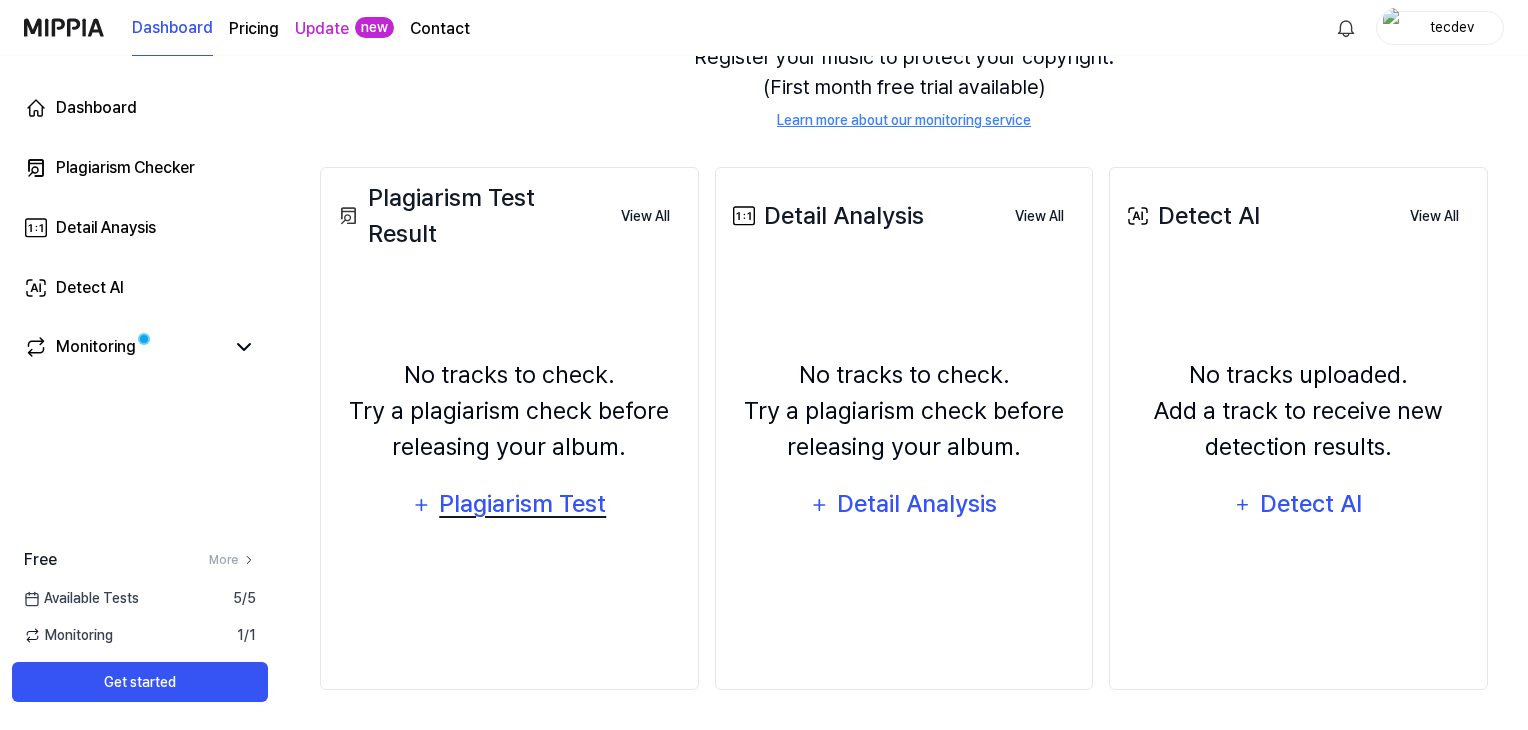 click on "Plagiarism Test" at bounding box center [523, 504] 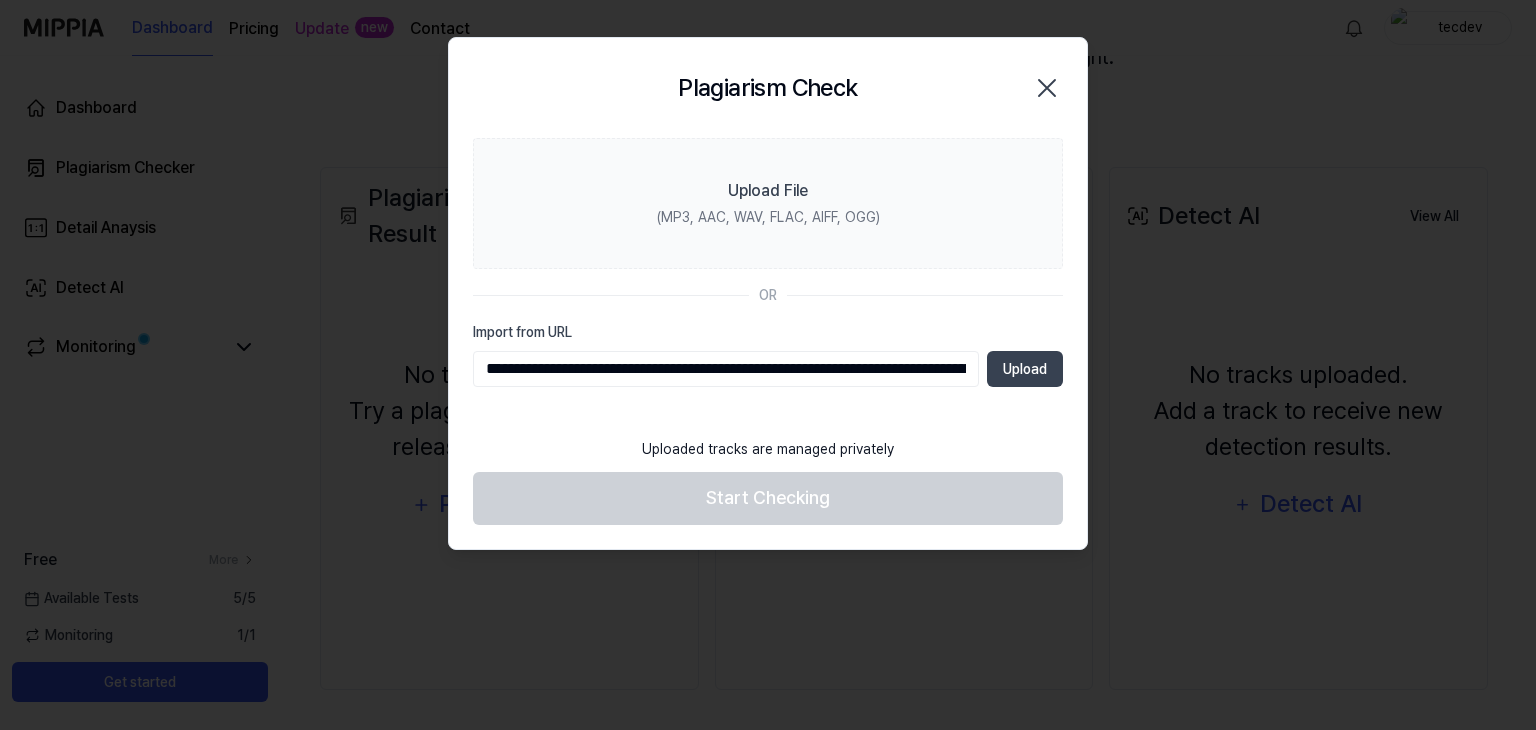 scroll, scrollTop: 0, scrollLeft: 8540, axis: horizontal 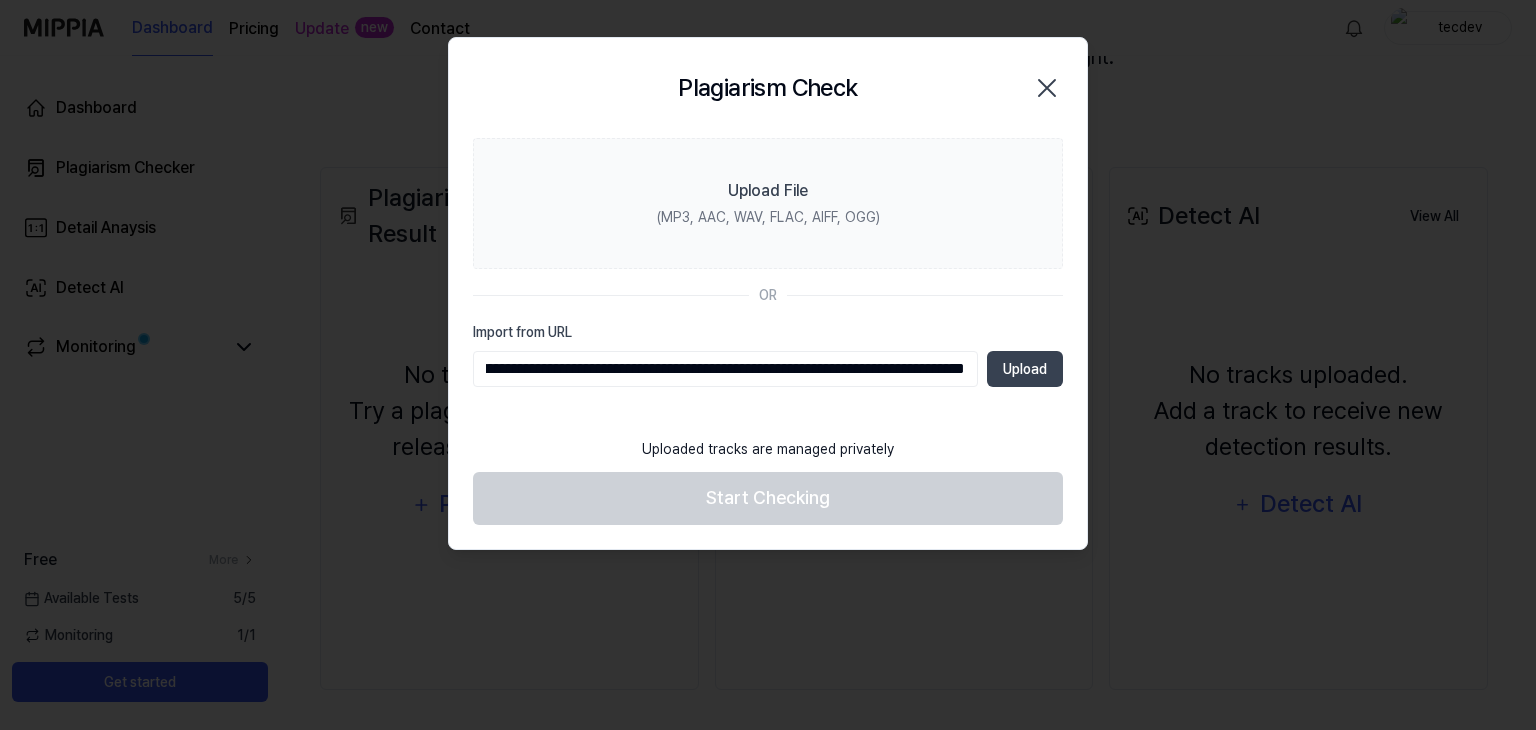 type on "**********" 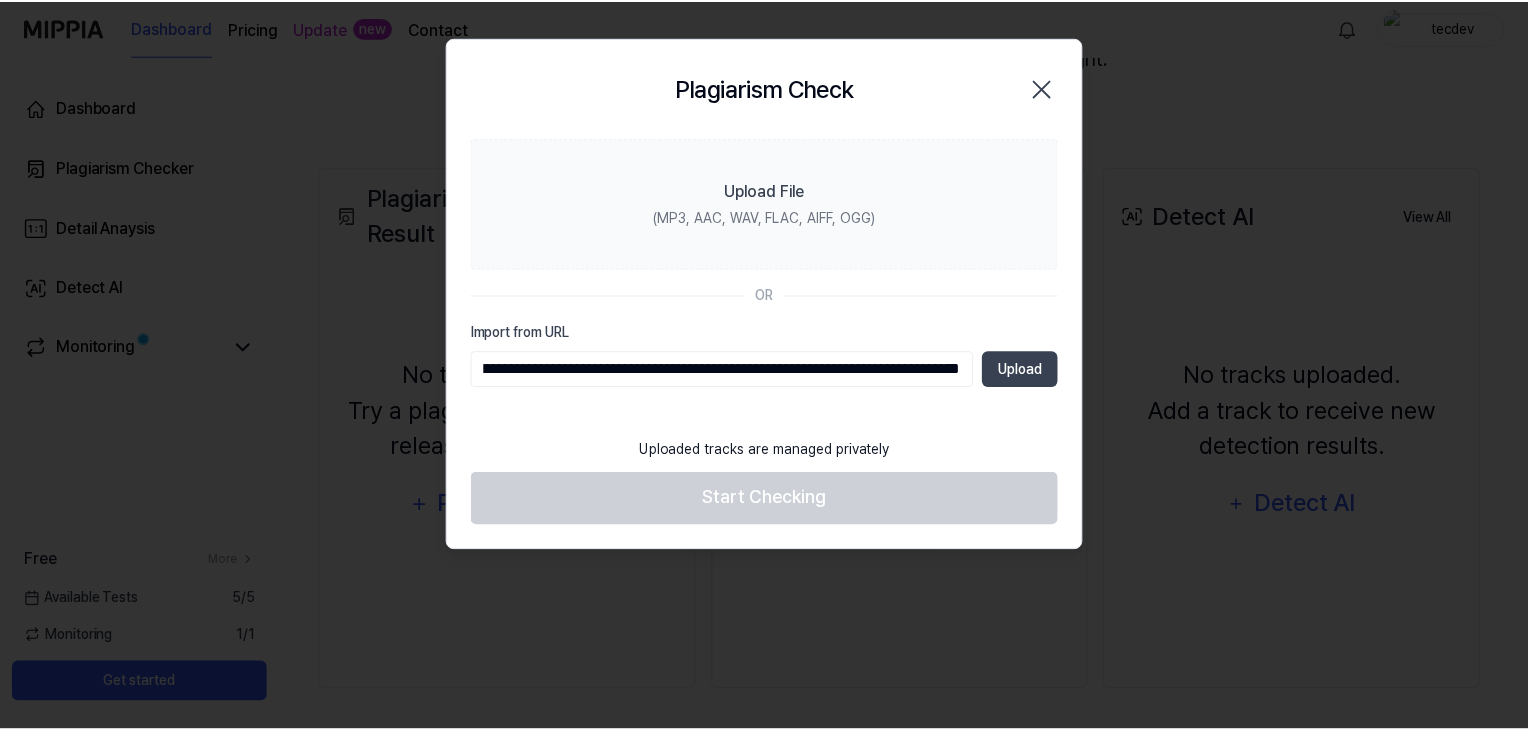 scroll, scrollTop: 0, scrollLeft: 0, axis: both 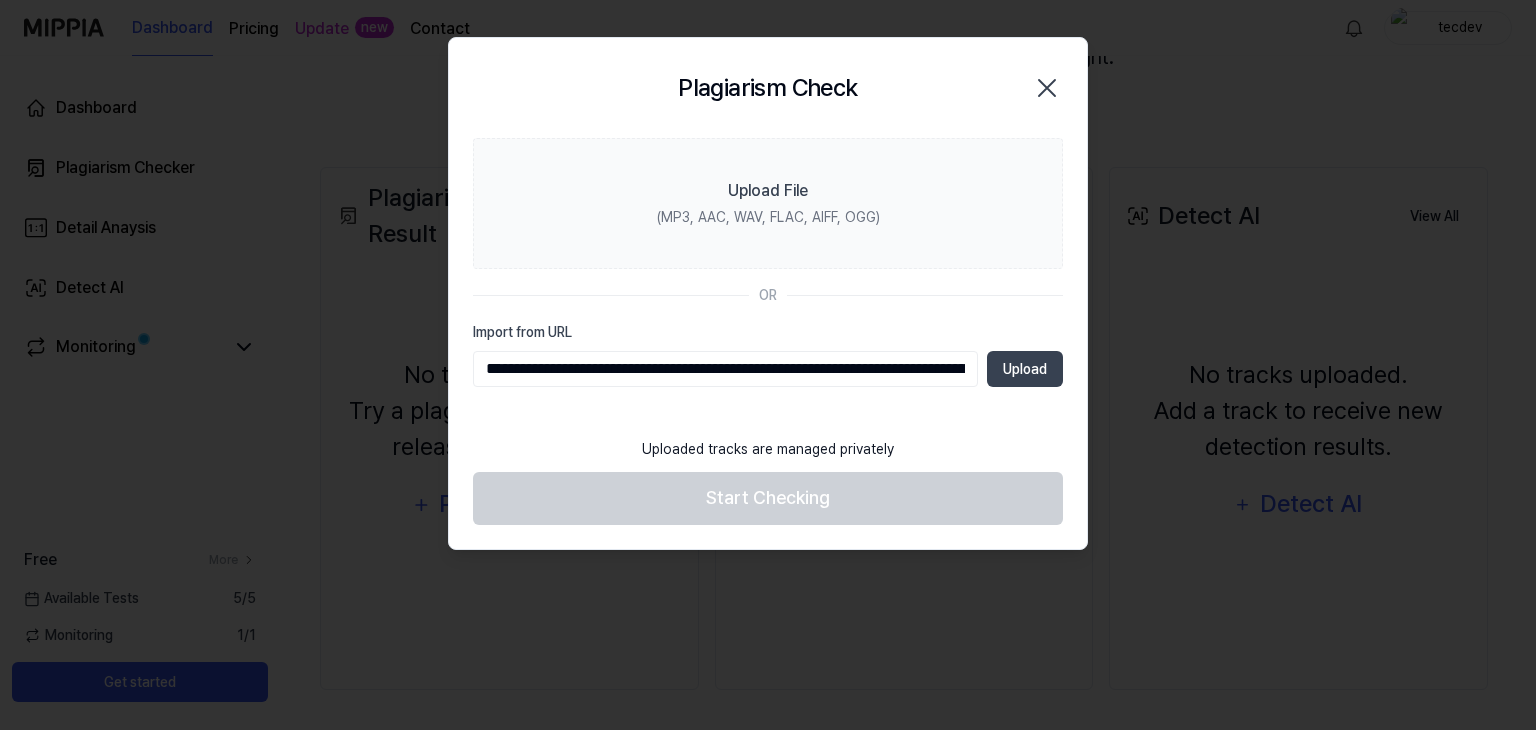 click 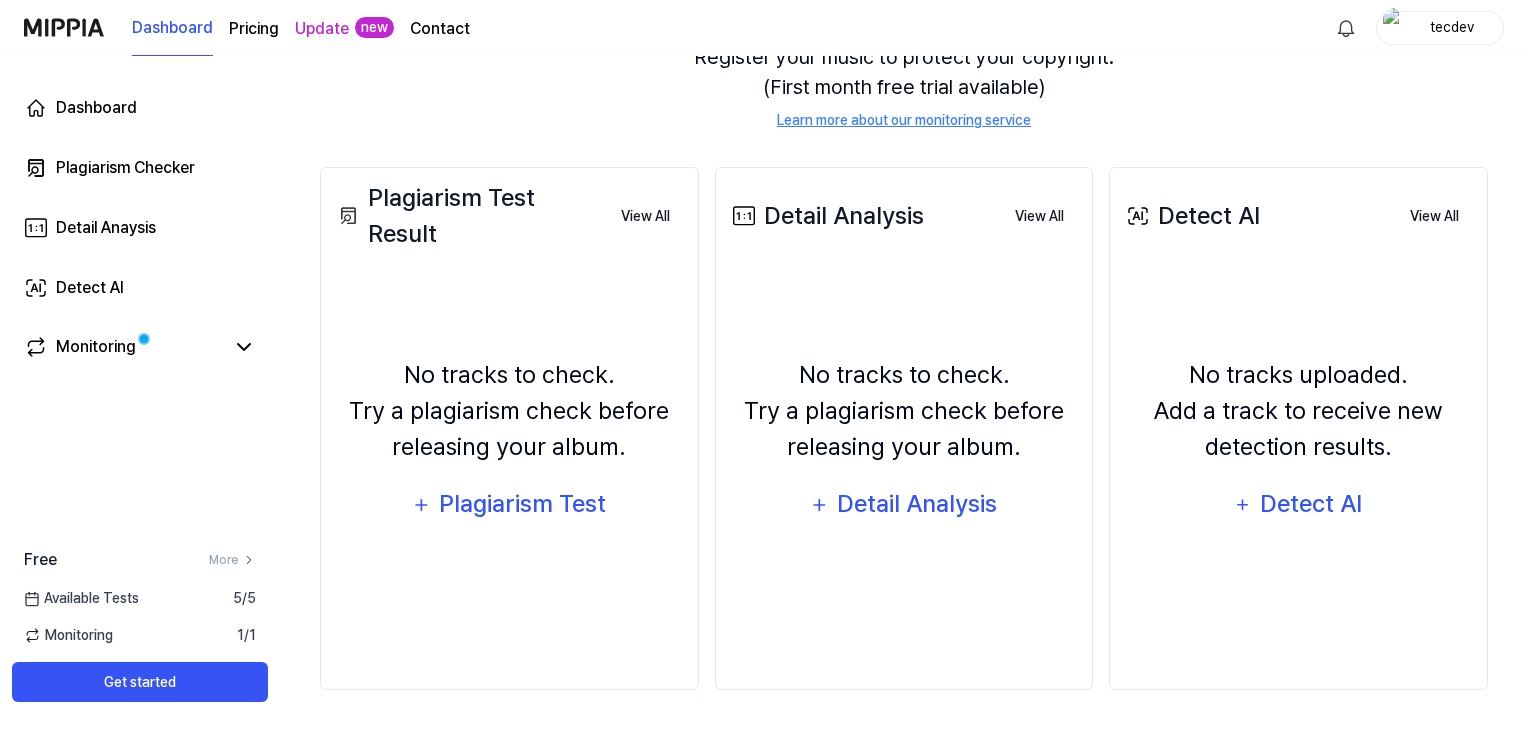 type 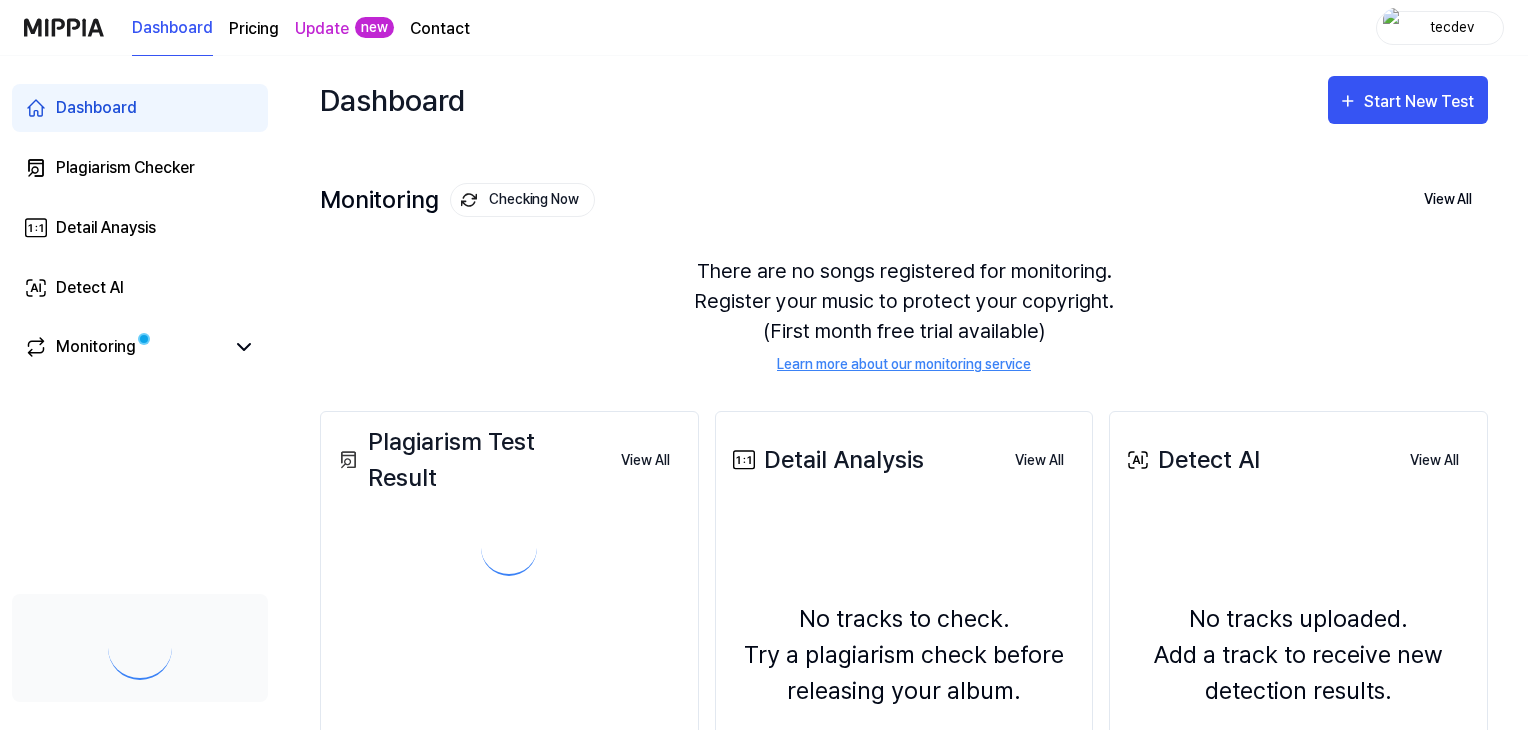 scroll, scrollTop: 0, scrollLeft: 0, axis: both 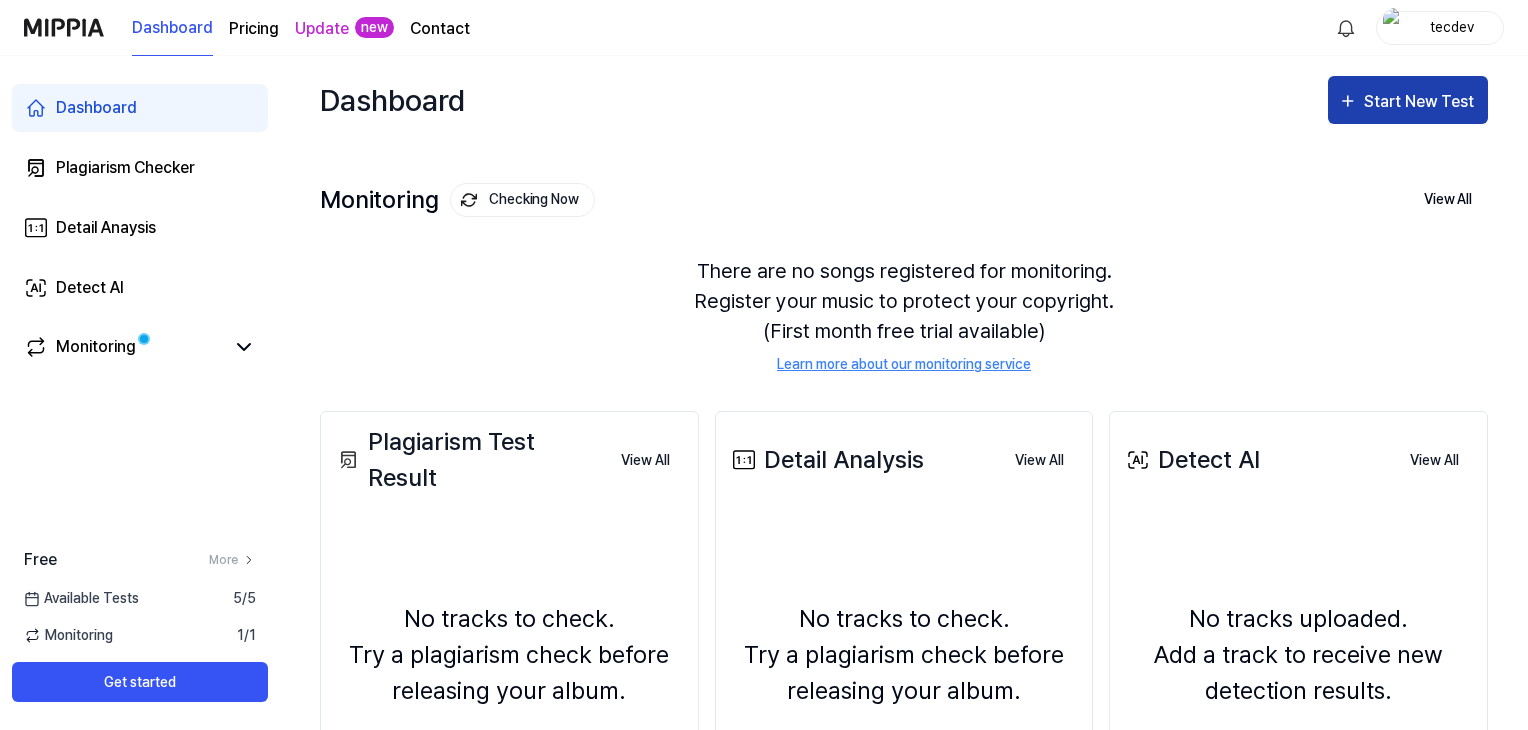click 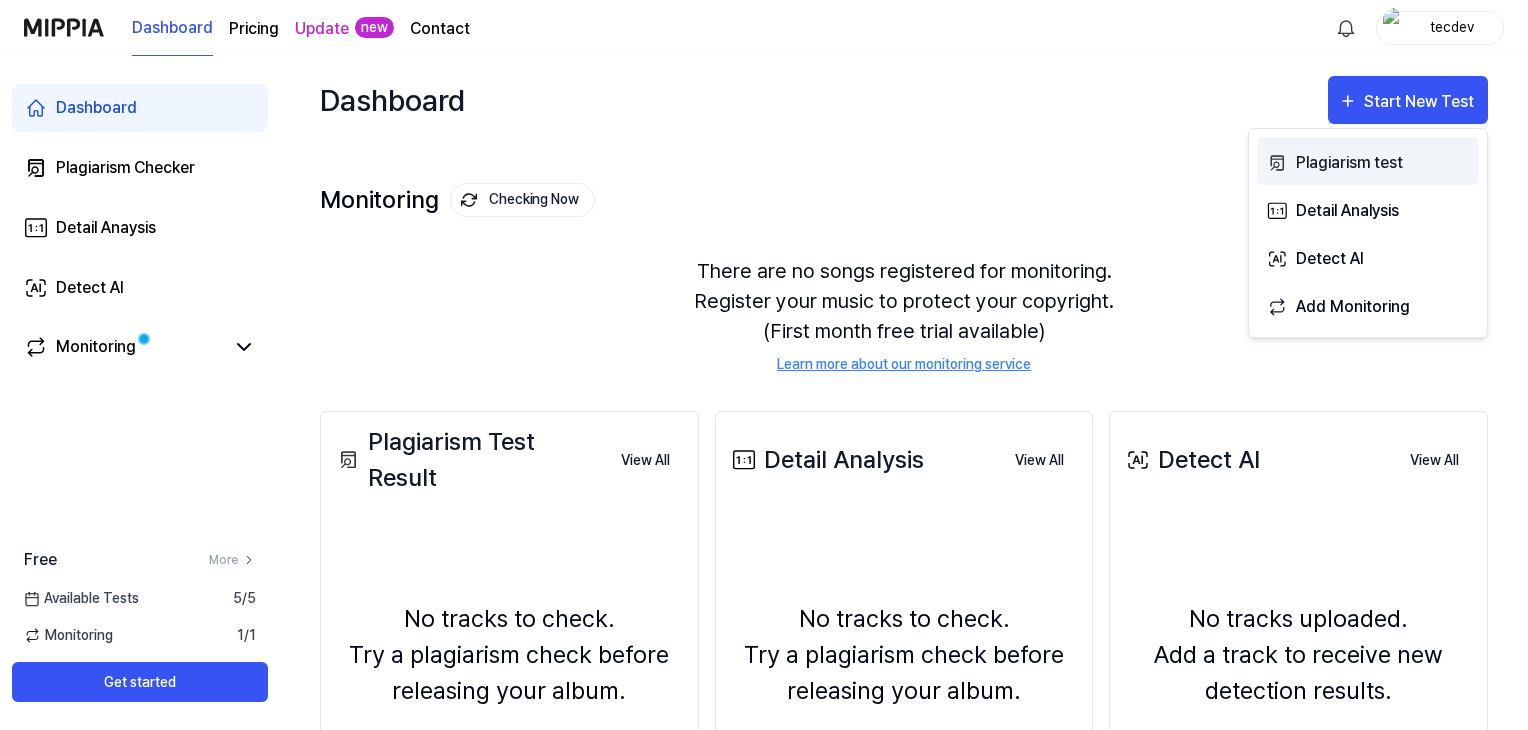 click on "Plagiarism test" at bounding box center (1383, 163) 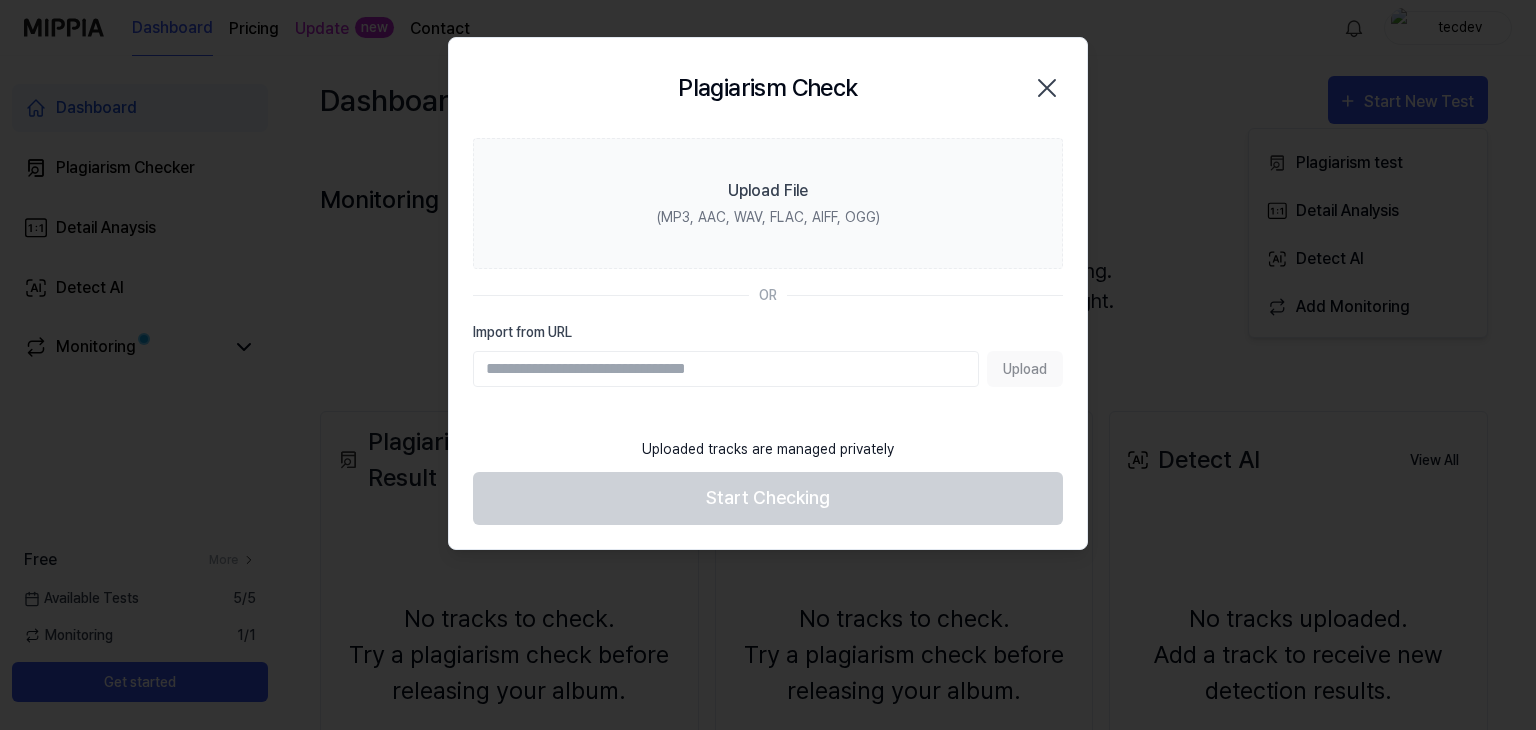 click 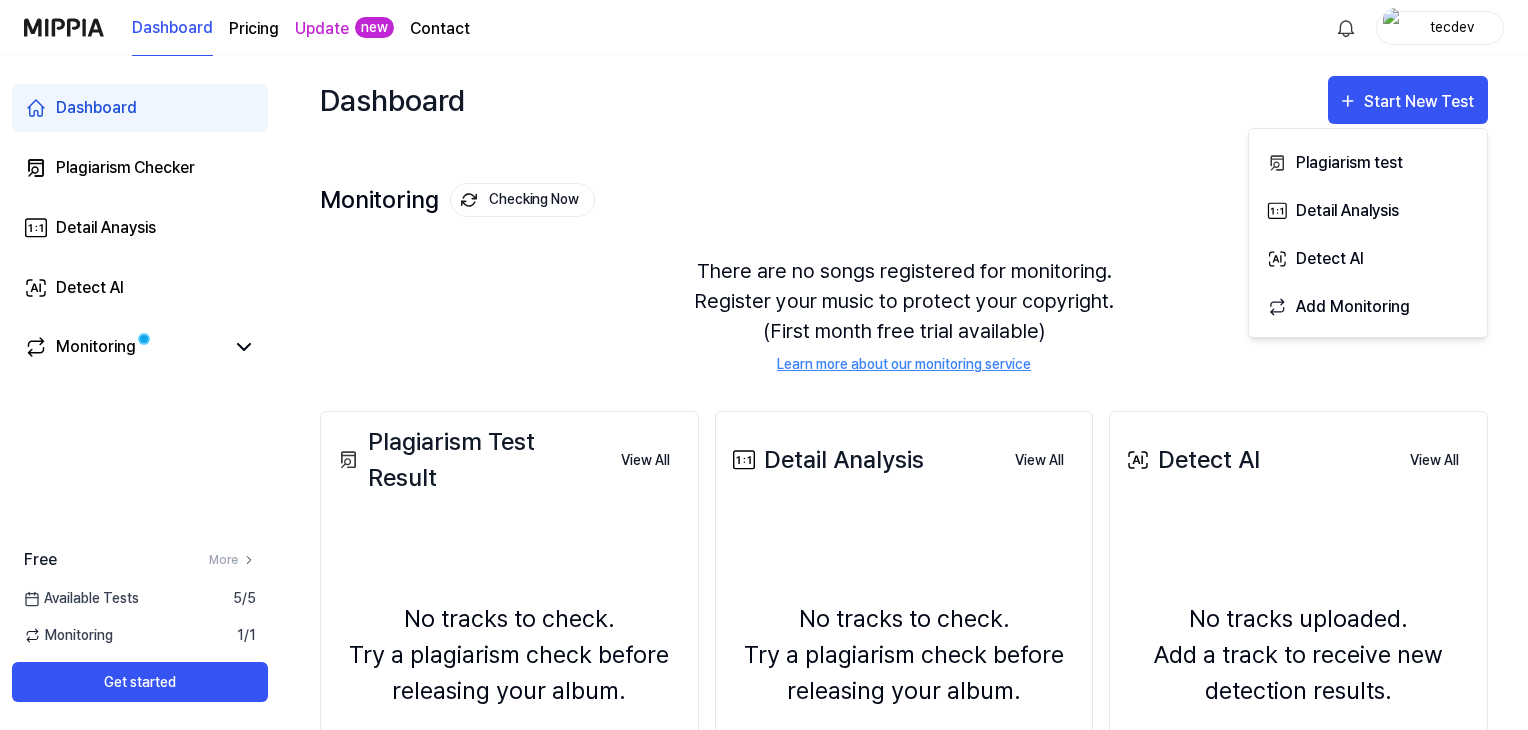 click on "Plagiarism Test Result" at bounding box center (469, 460) 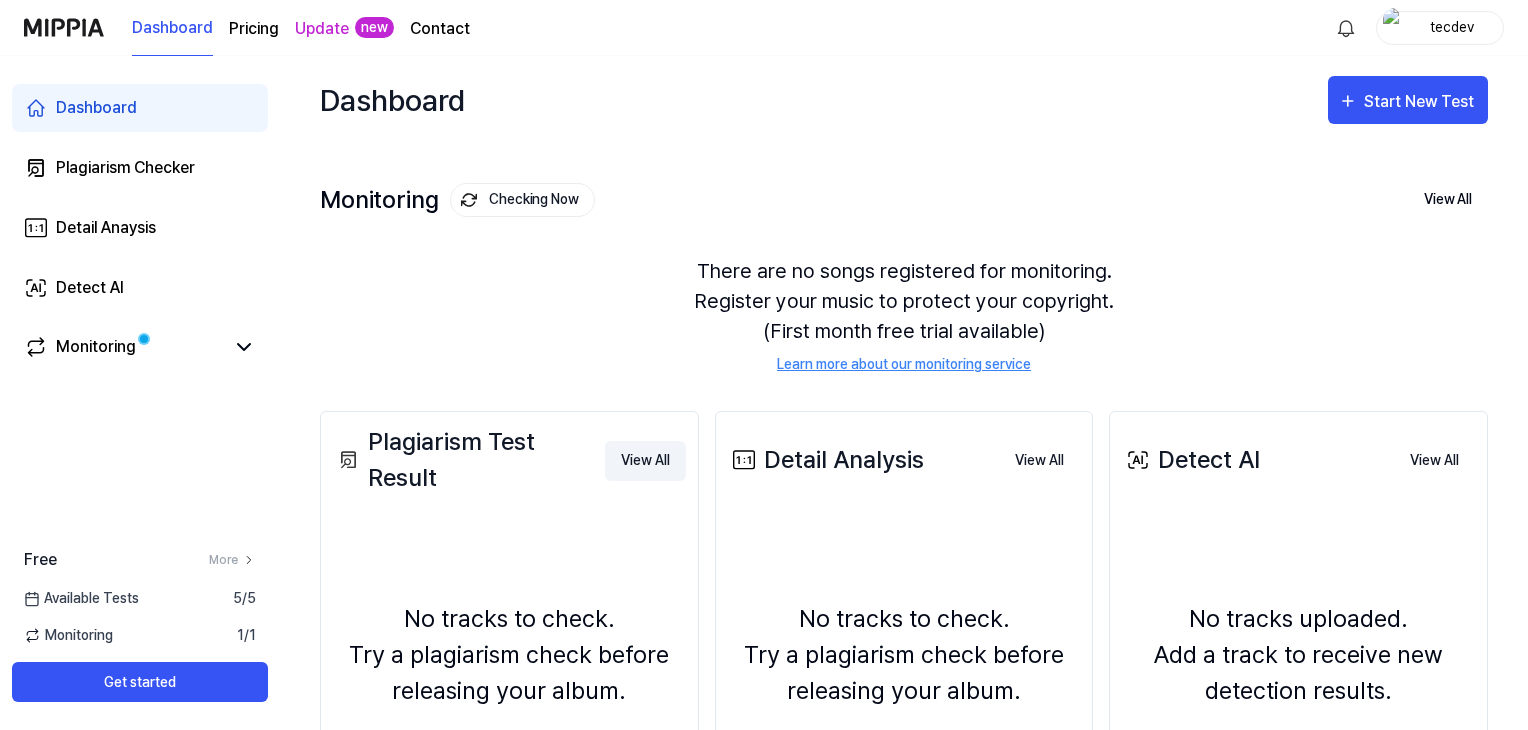 click on "View All" at bounding box center [645, 461] 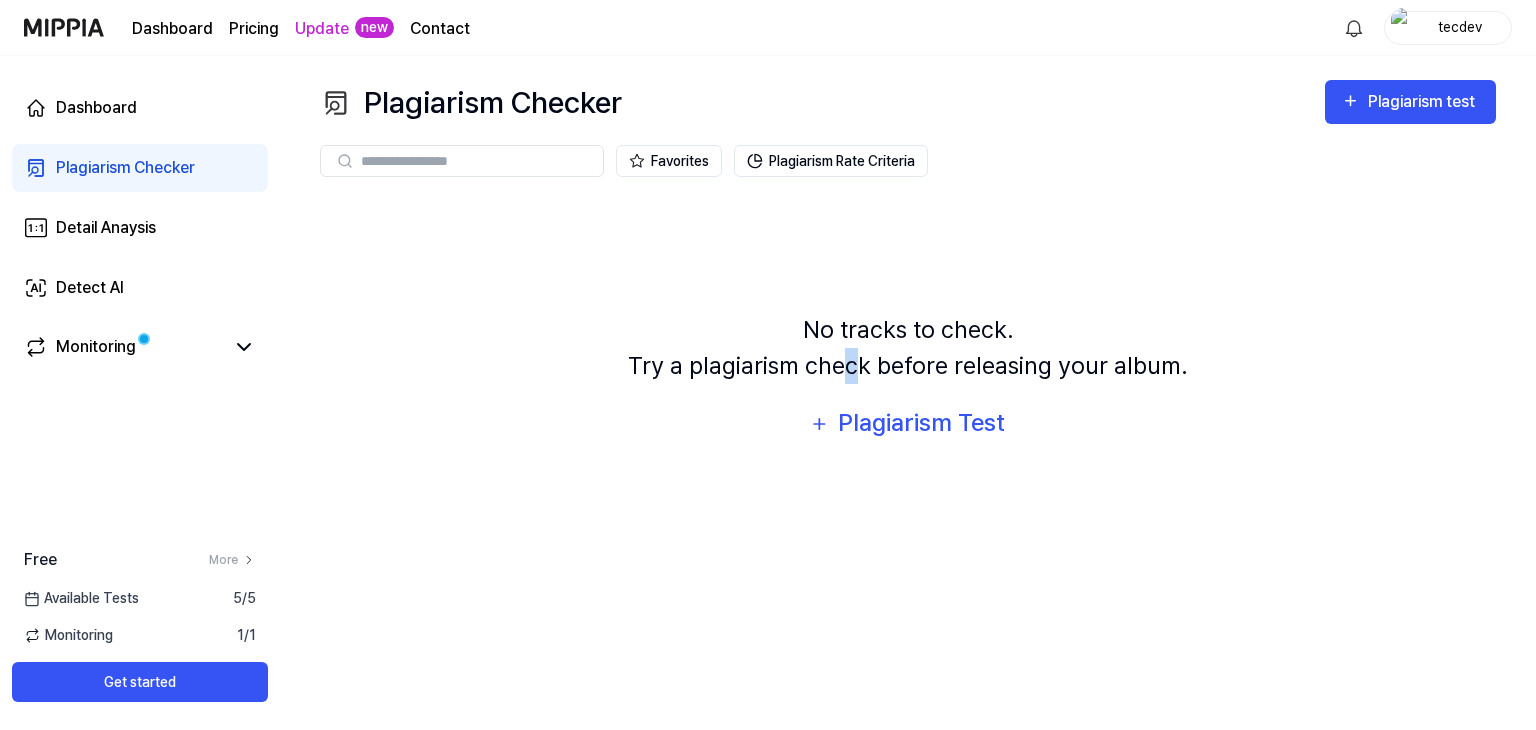 click on "No tracks to check.
Try a plagiarism check before releasing your album." at bounding box center (908, 348) 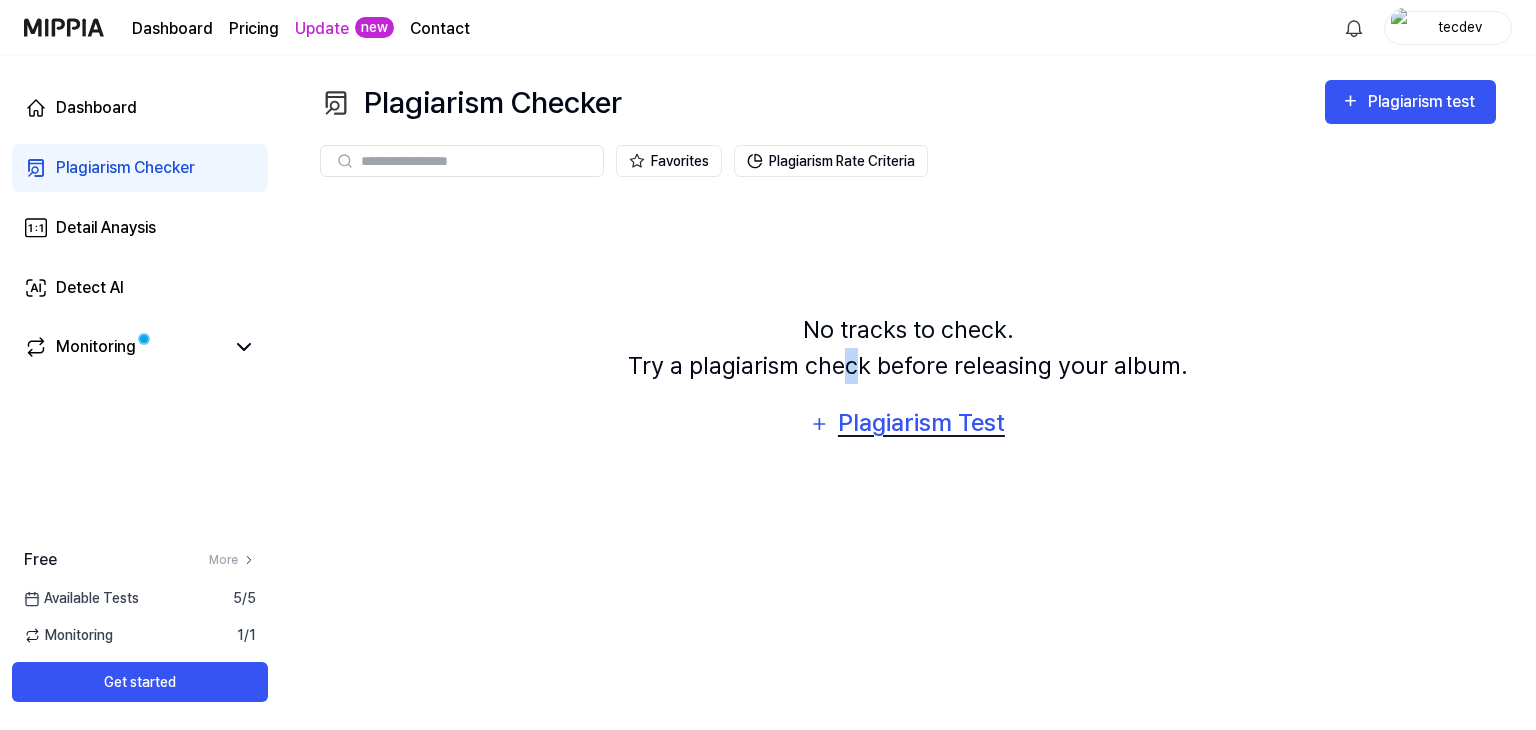 click on "Plagiarism Test" at bounding box center [921, 423] 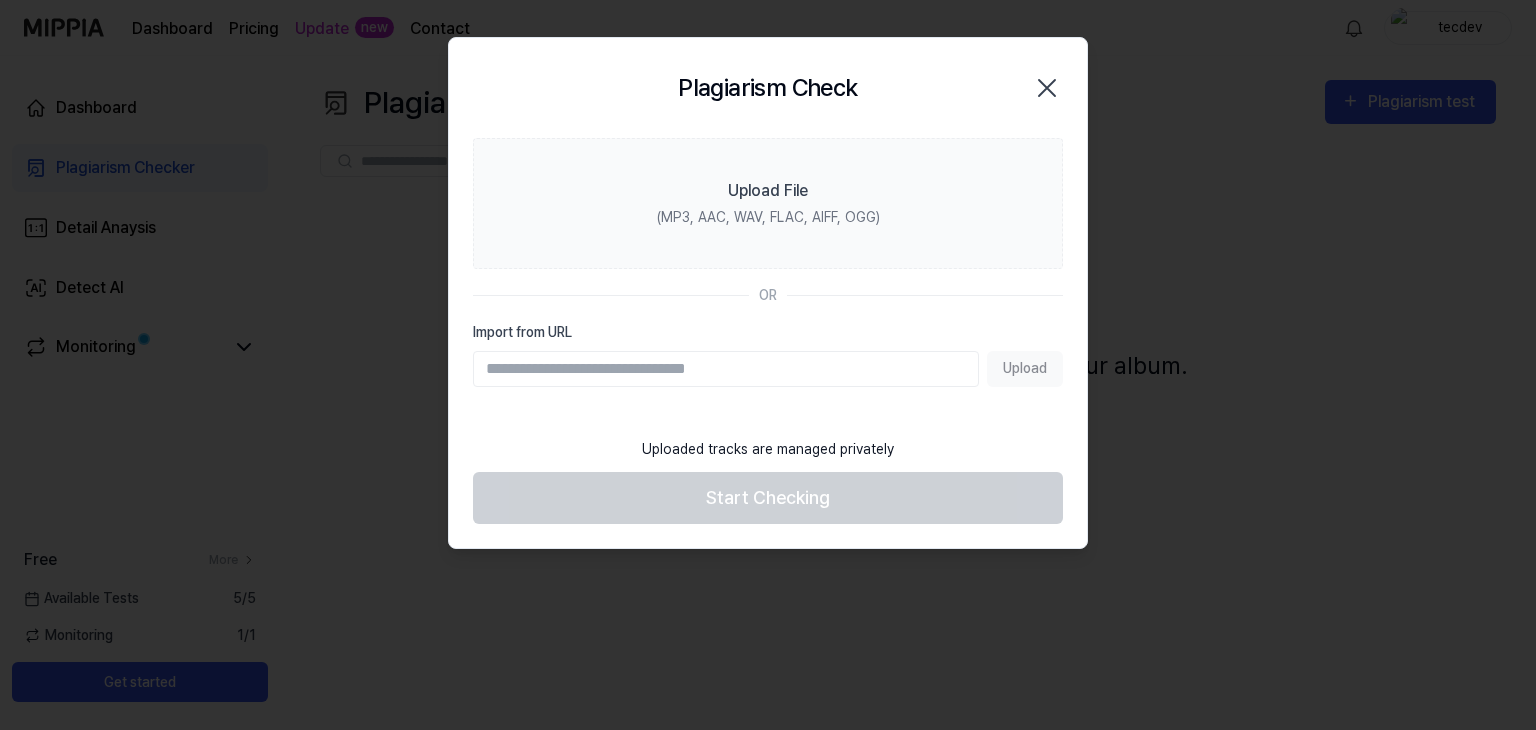 click 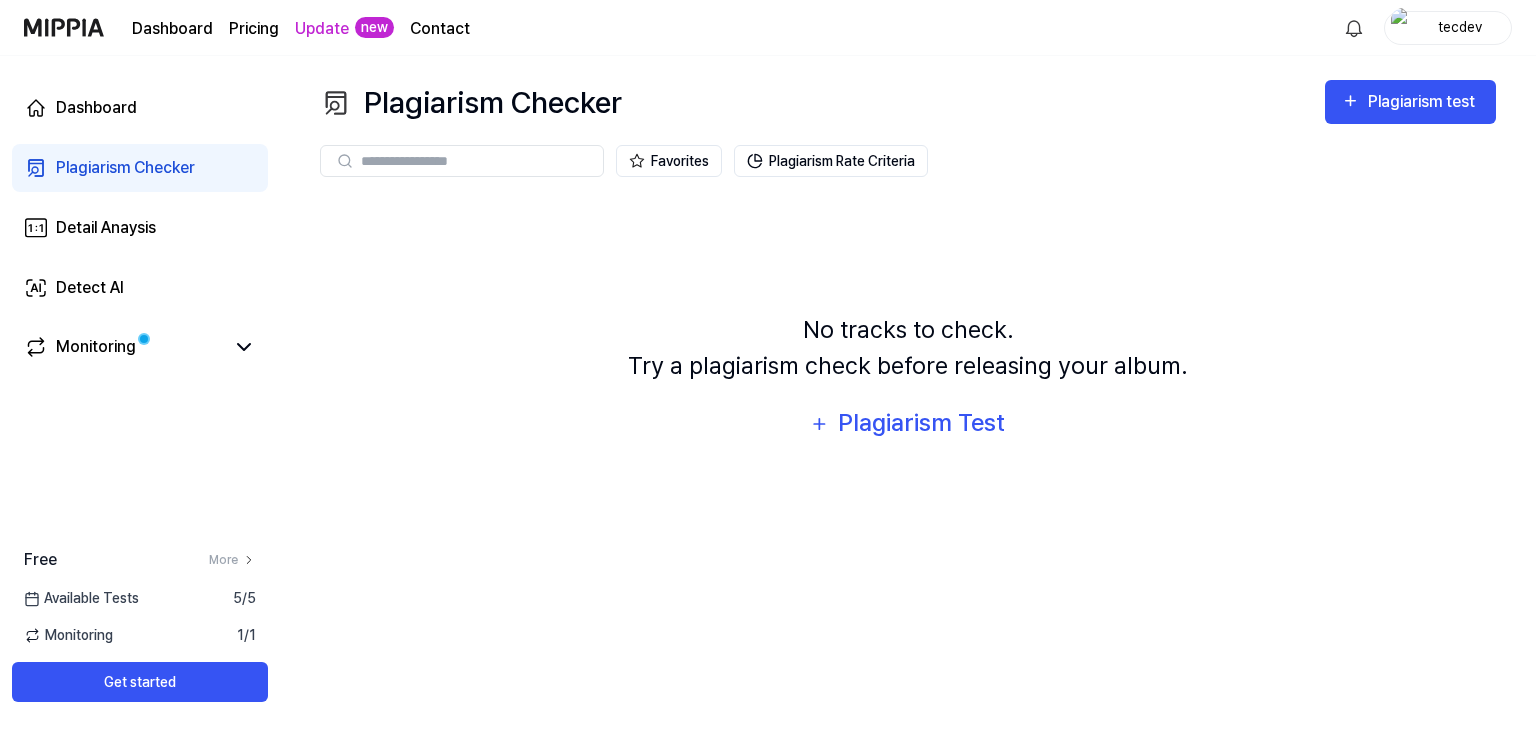 click on "No tracks to check.
Try a plagiarism check before releasing your album. Plagiarism Test" at bounding box center (908, 379) 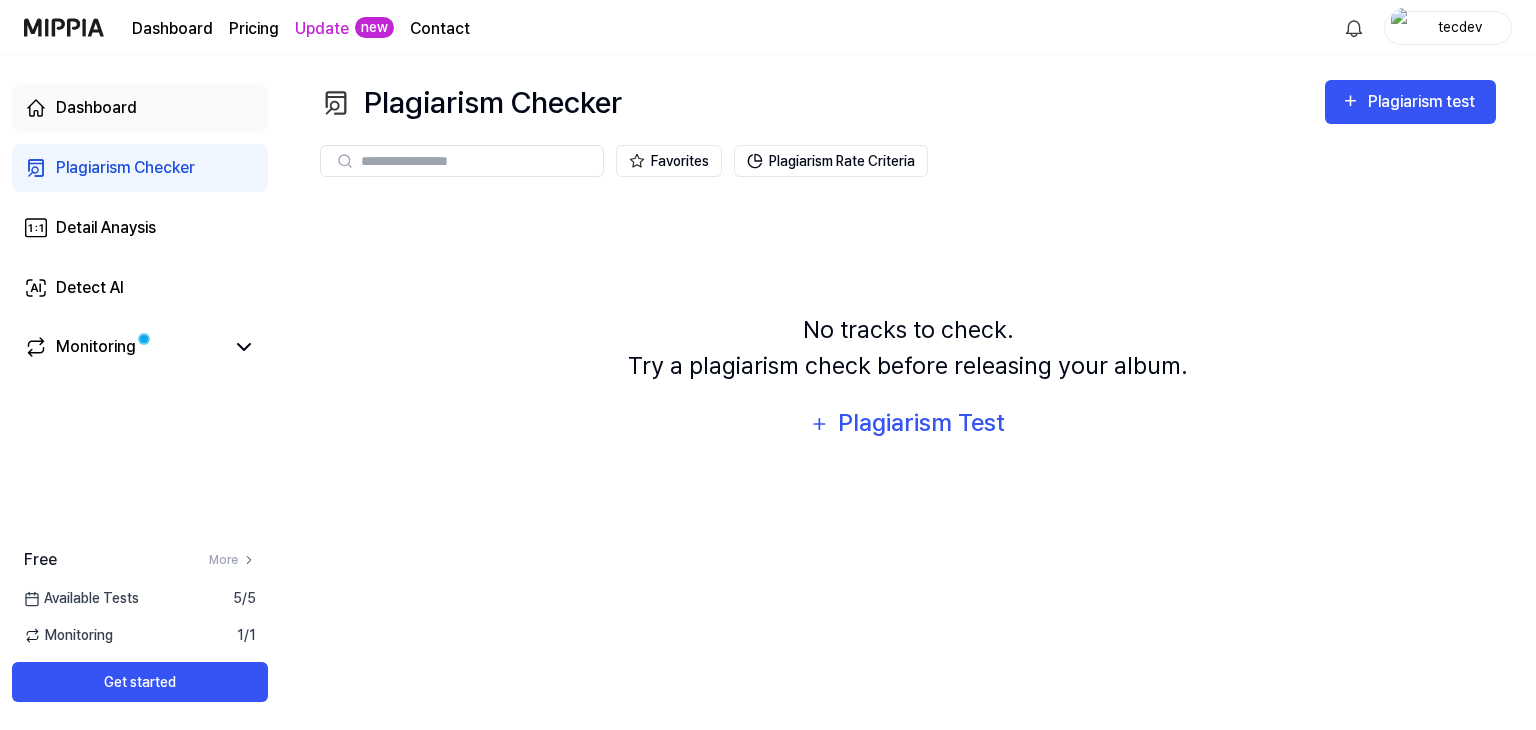 click on "Dashboard" at bounding box center (96, 108) 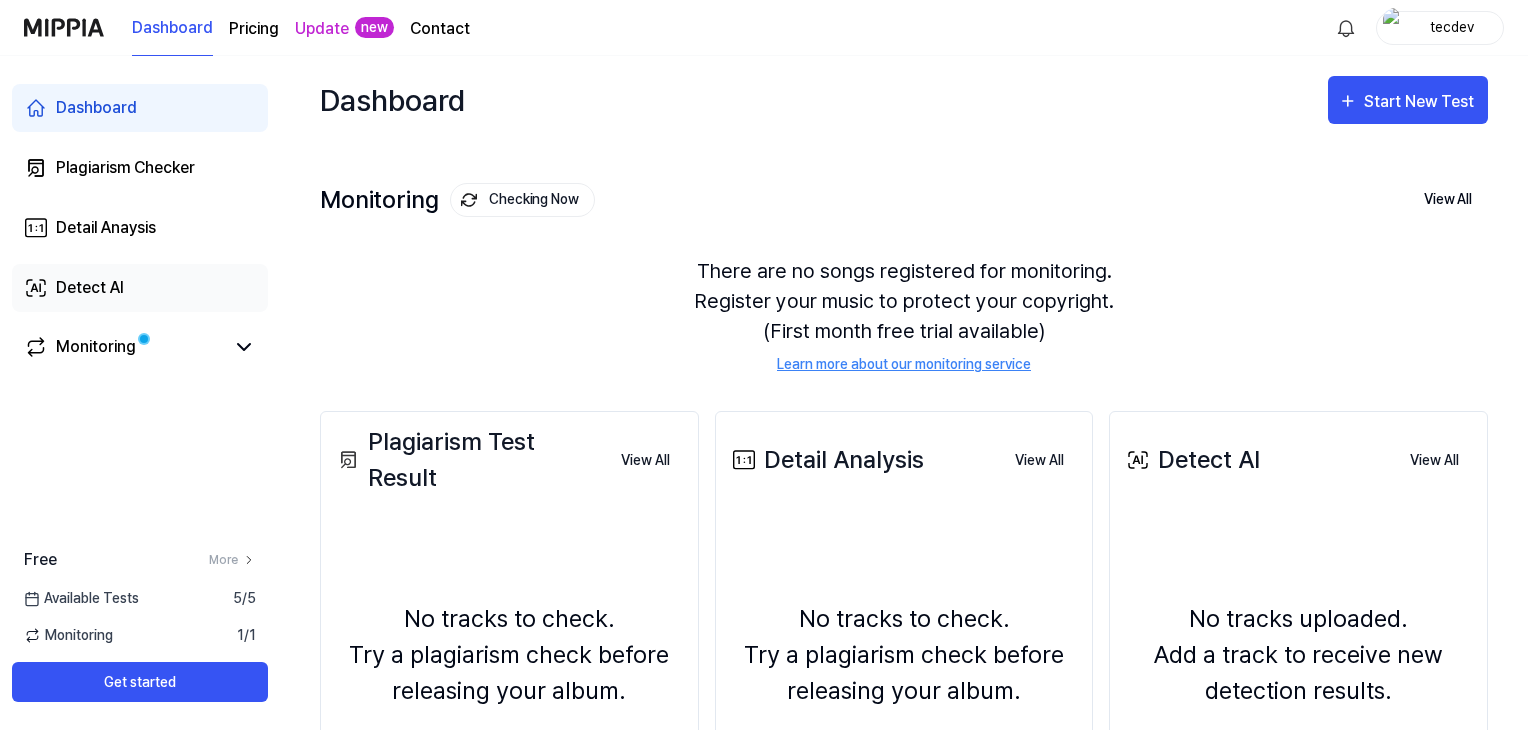 drag, startPoint x: 95, startPoint y: 267, endPoint x: 83, endPoint y: 308, distance: 42.72002 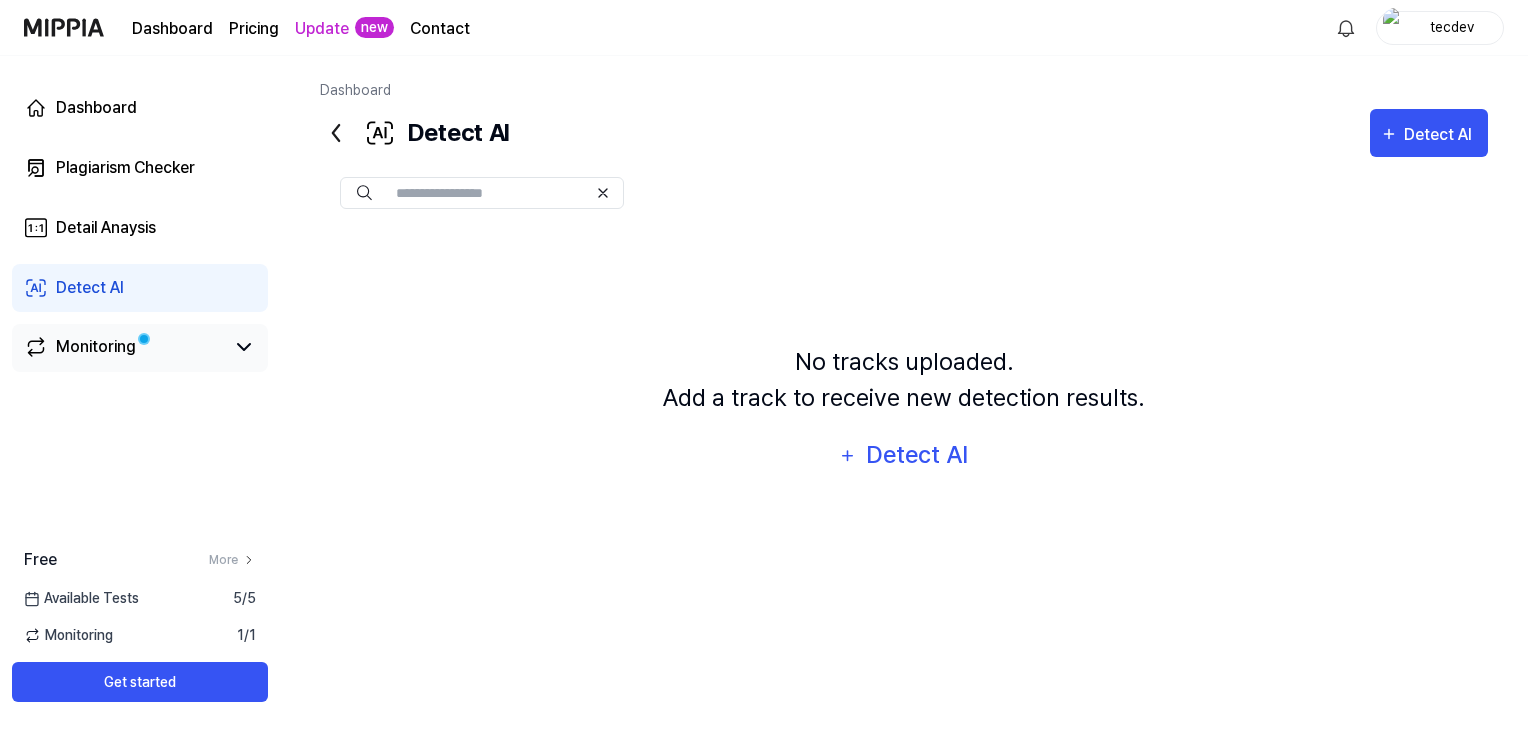 click on "Monitoring" at bounding box center (140, 348) 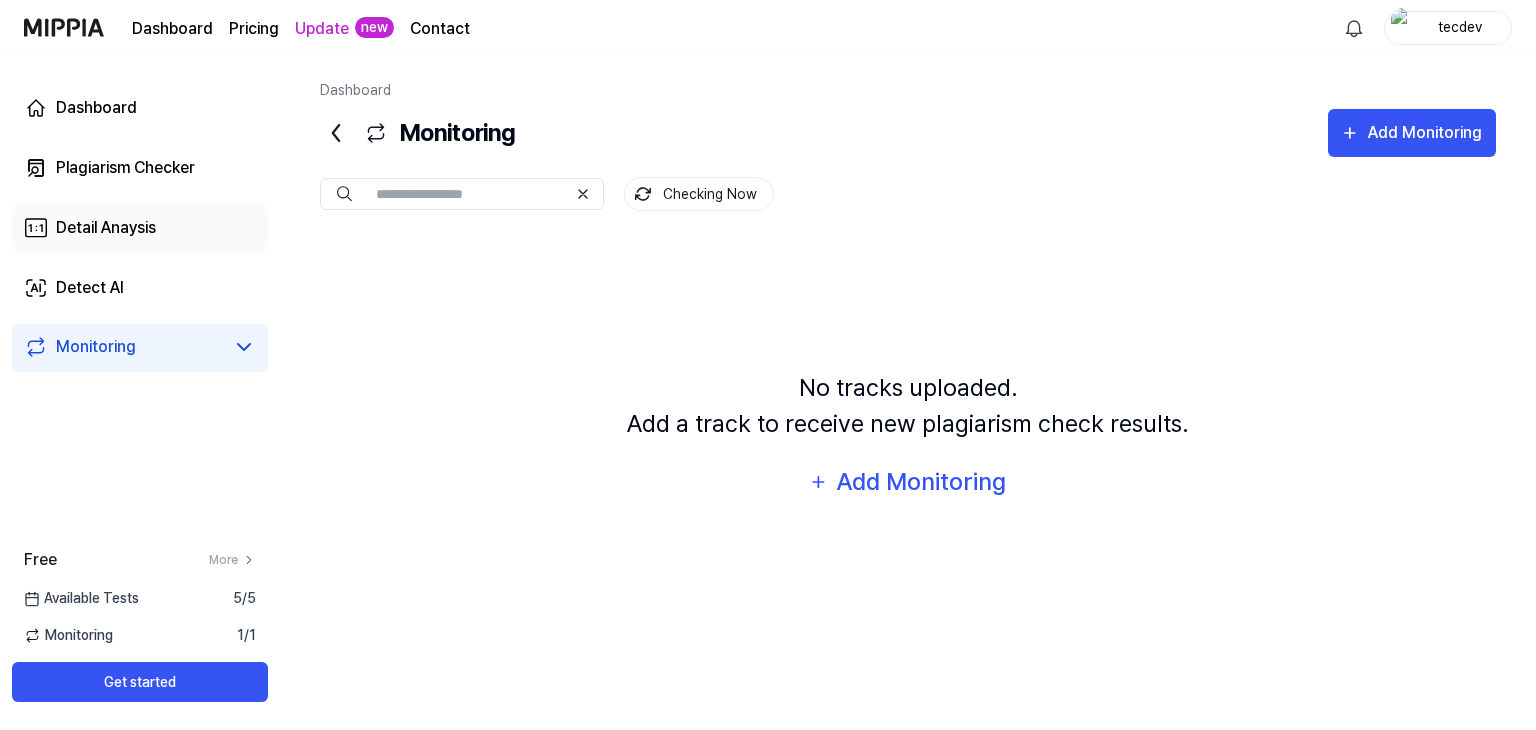 click on "Detail Anaysis" at bounding box center (106, 228) 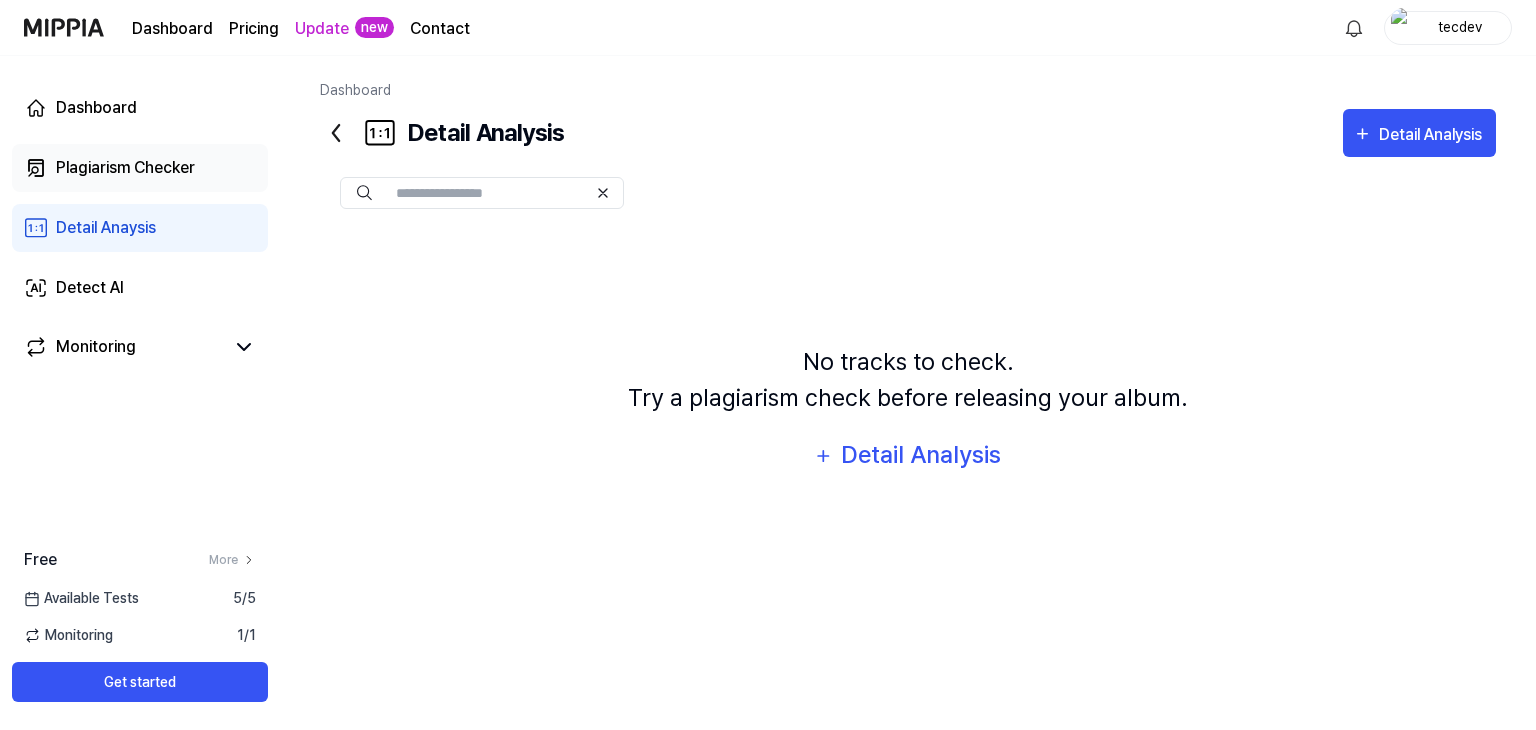 click on "Plagiarism Checker" at bounding box center (125, 168) 